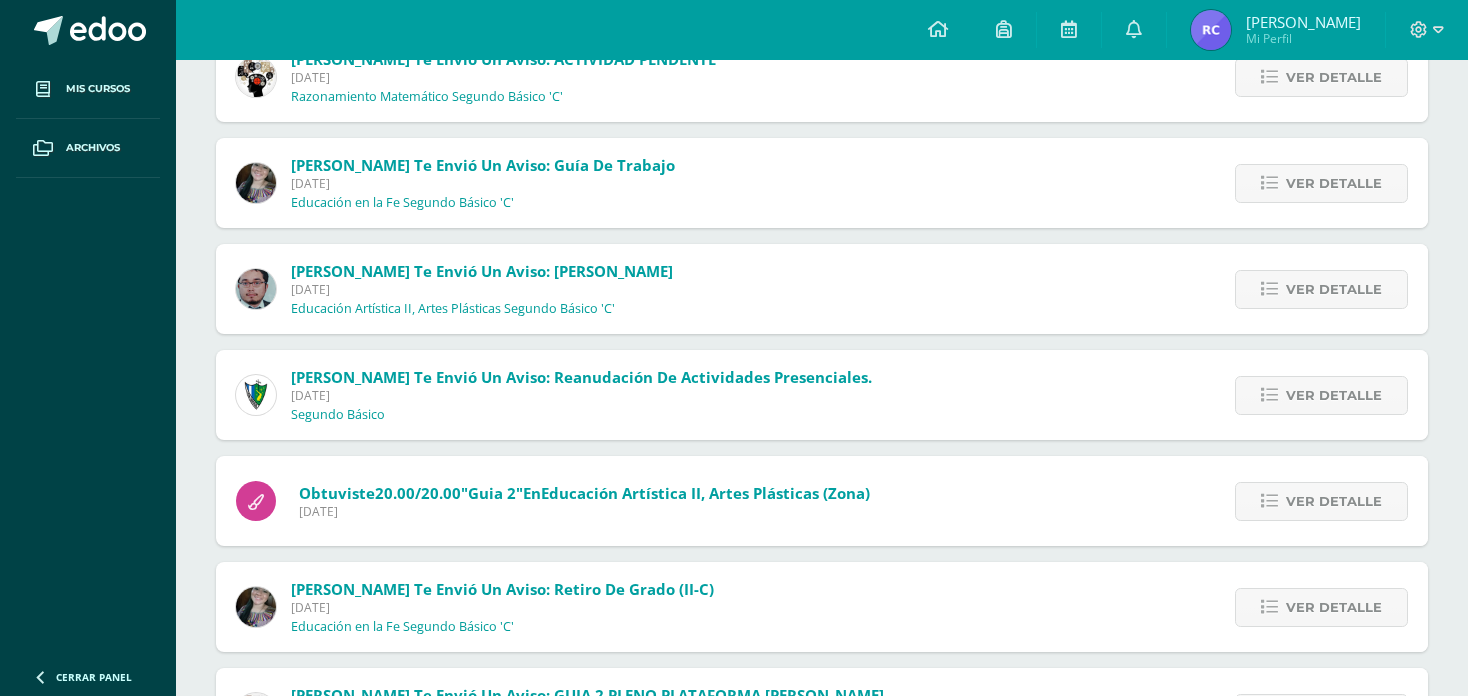 scroll, scrollTop: 0, scrollLeft: 0, axis: both 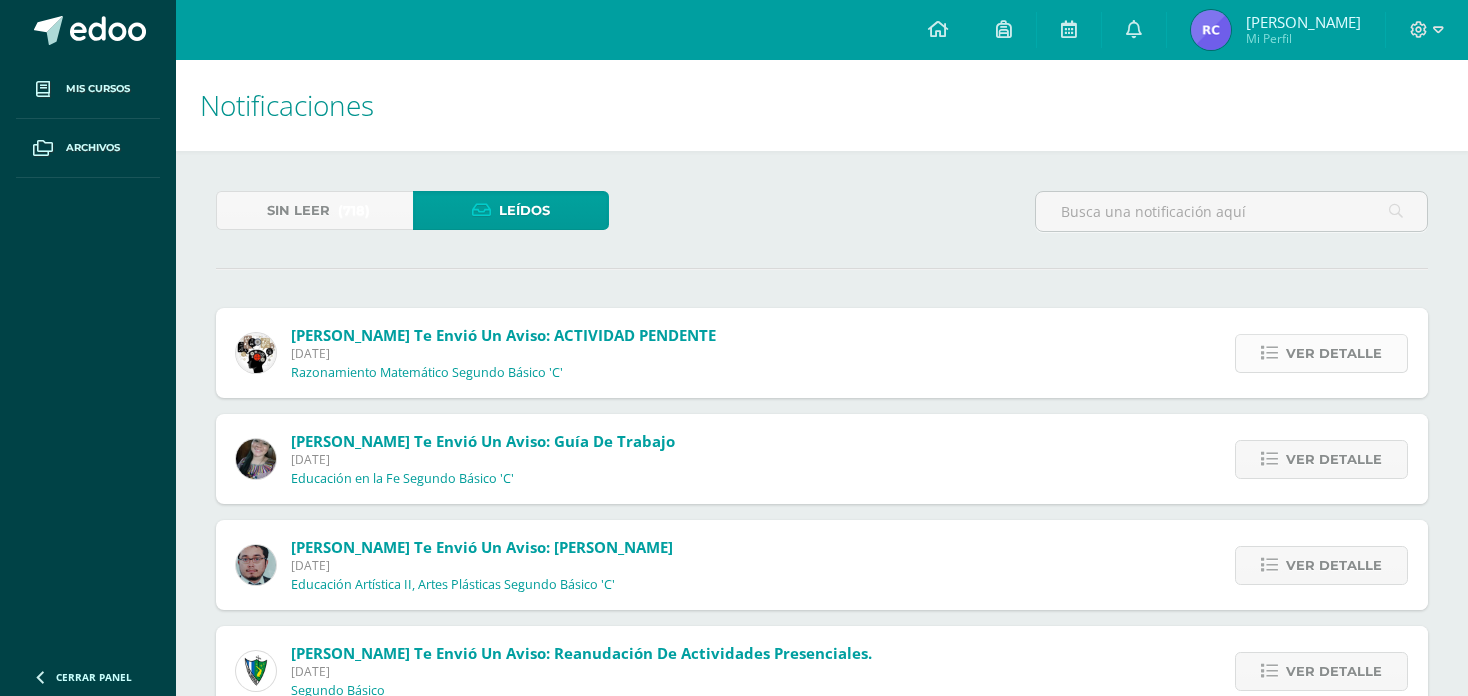 click on "Ver detalle" at bounding box center [1334, 353] 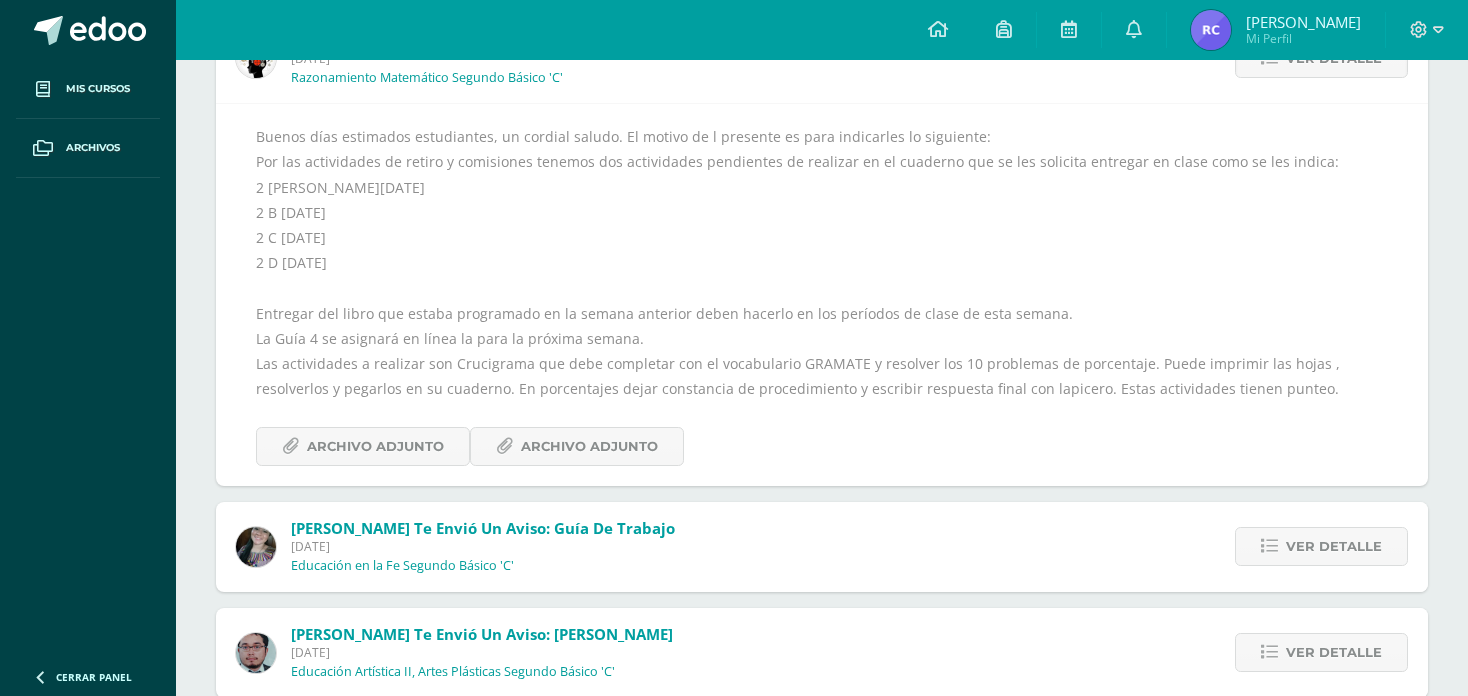 scroll, scrollTop: 300, scrollLeft: 0, axis: vertical 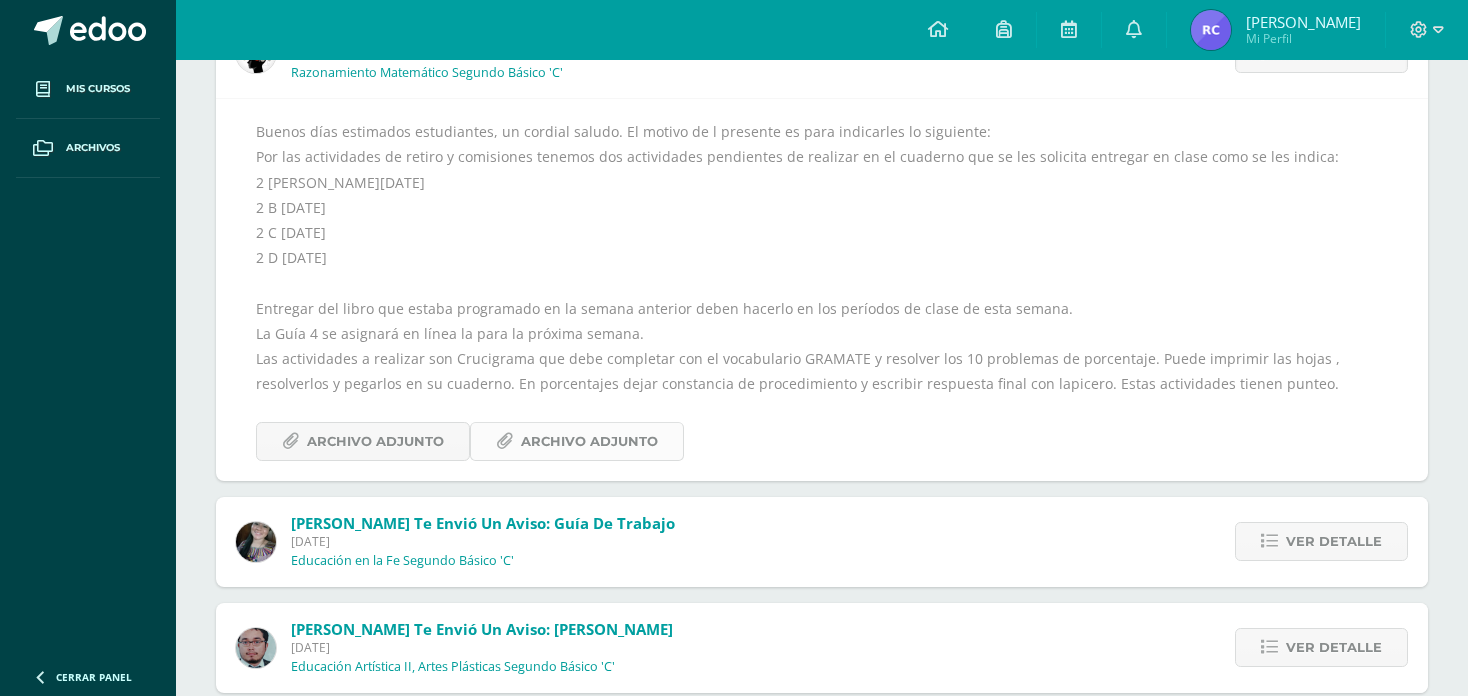 click at bounding box center [504, 441] 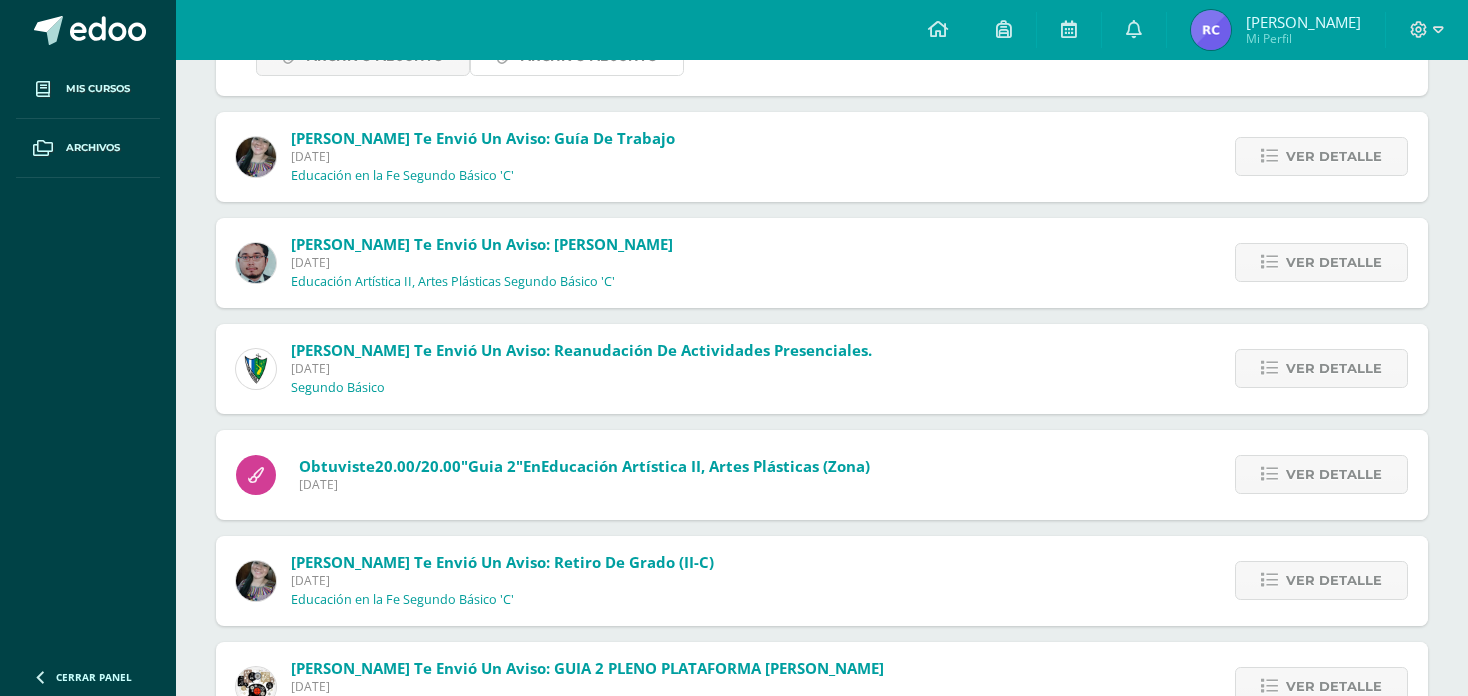 scroll, scrollTop: 700, scrollLeft: 0, axis: vertical 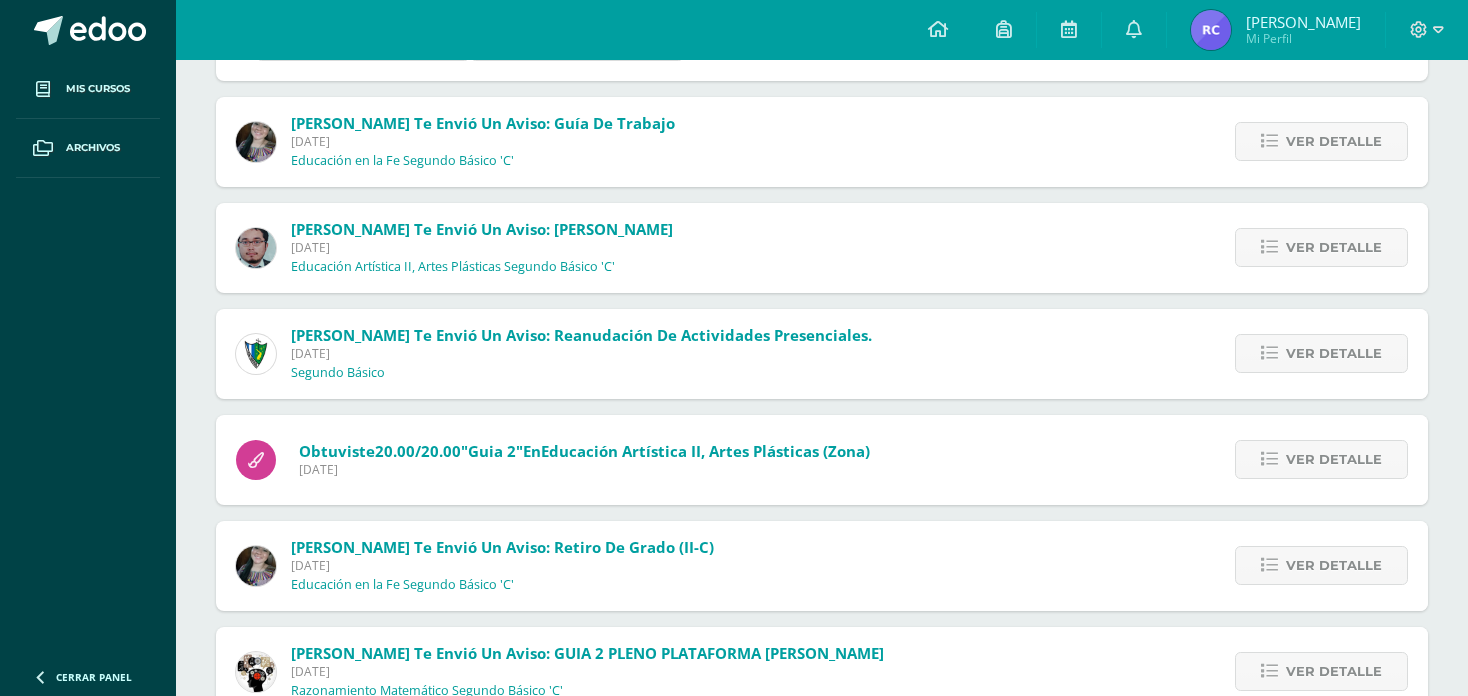 click on "Ver detalle" at bounding box center (1316, 248) 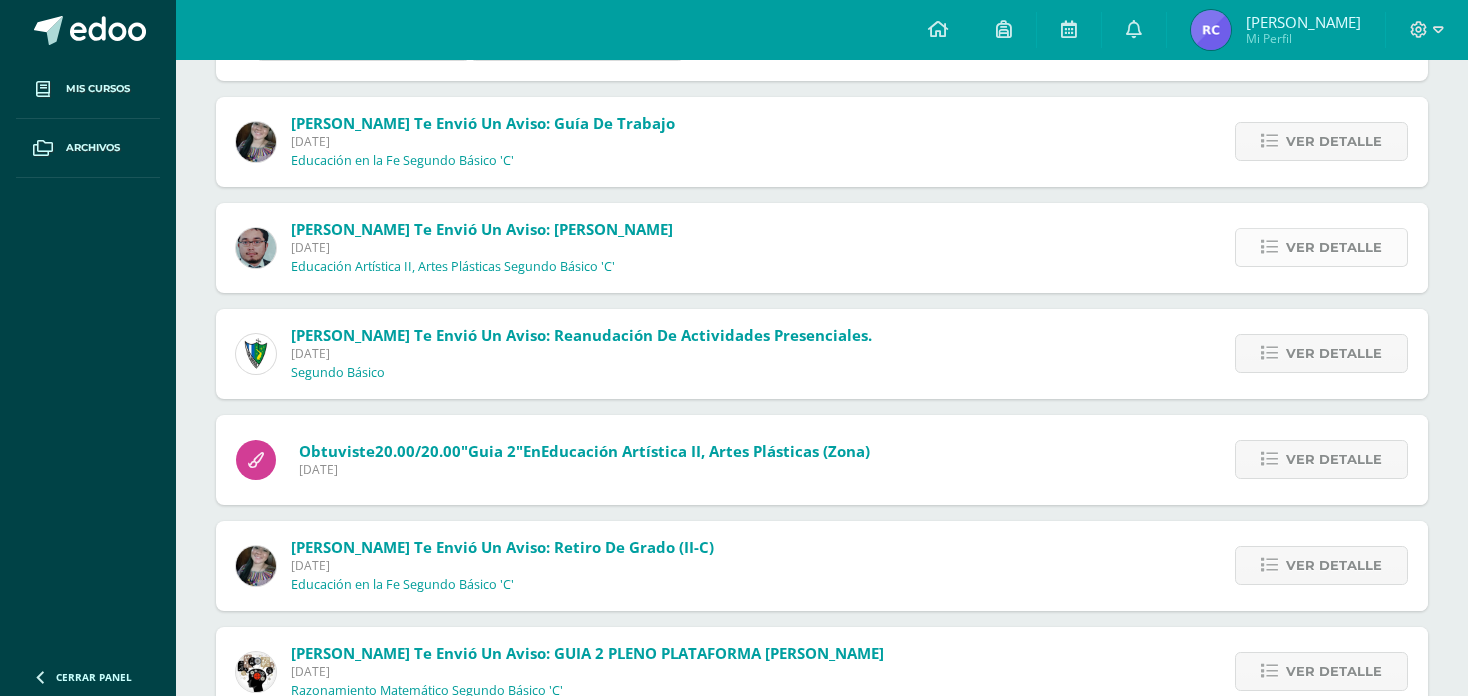 click on "Ver detalle" at bounding box center (1334, 247) 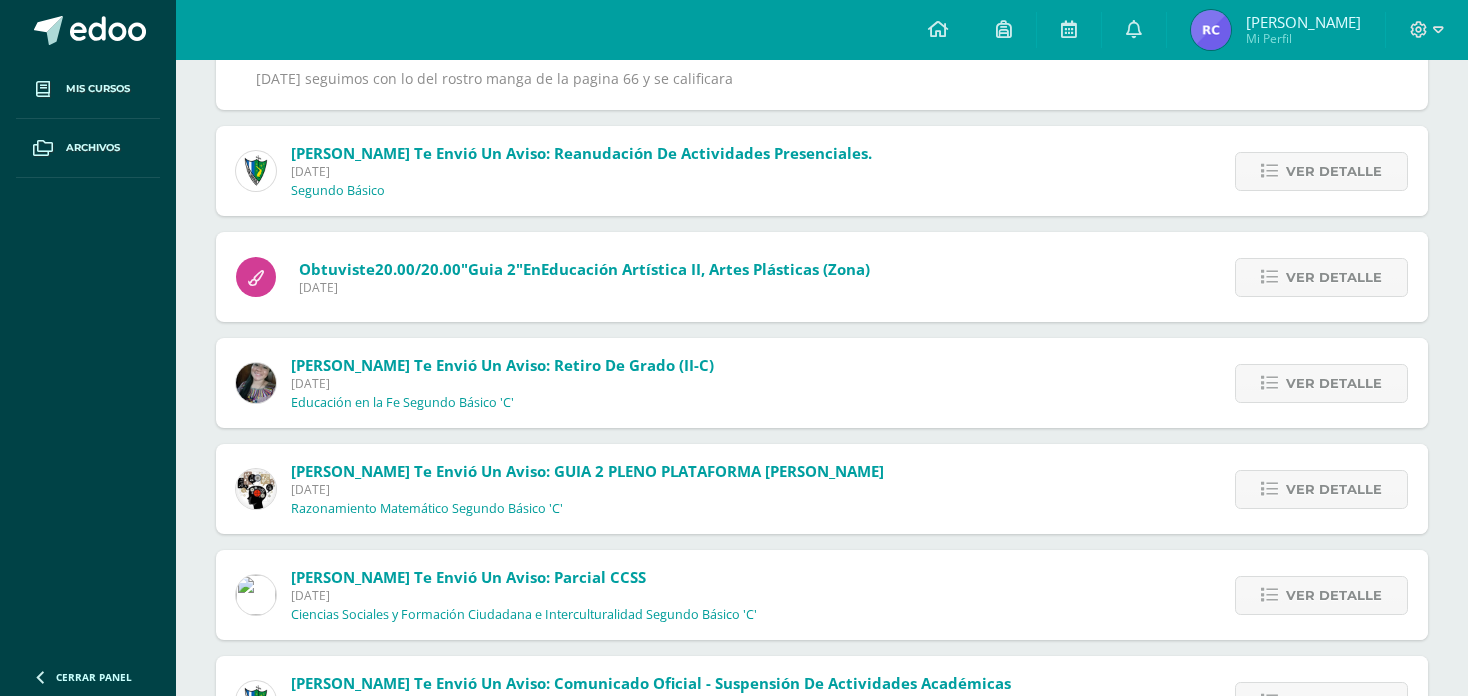 scroll, scrollTop: 406, scrollLeft: 0, axis: vertical 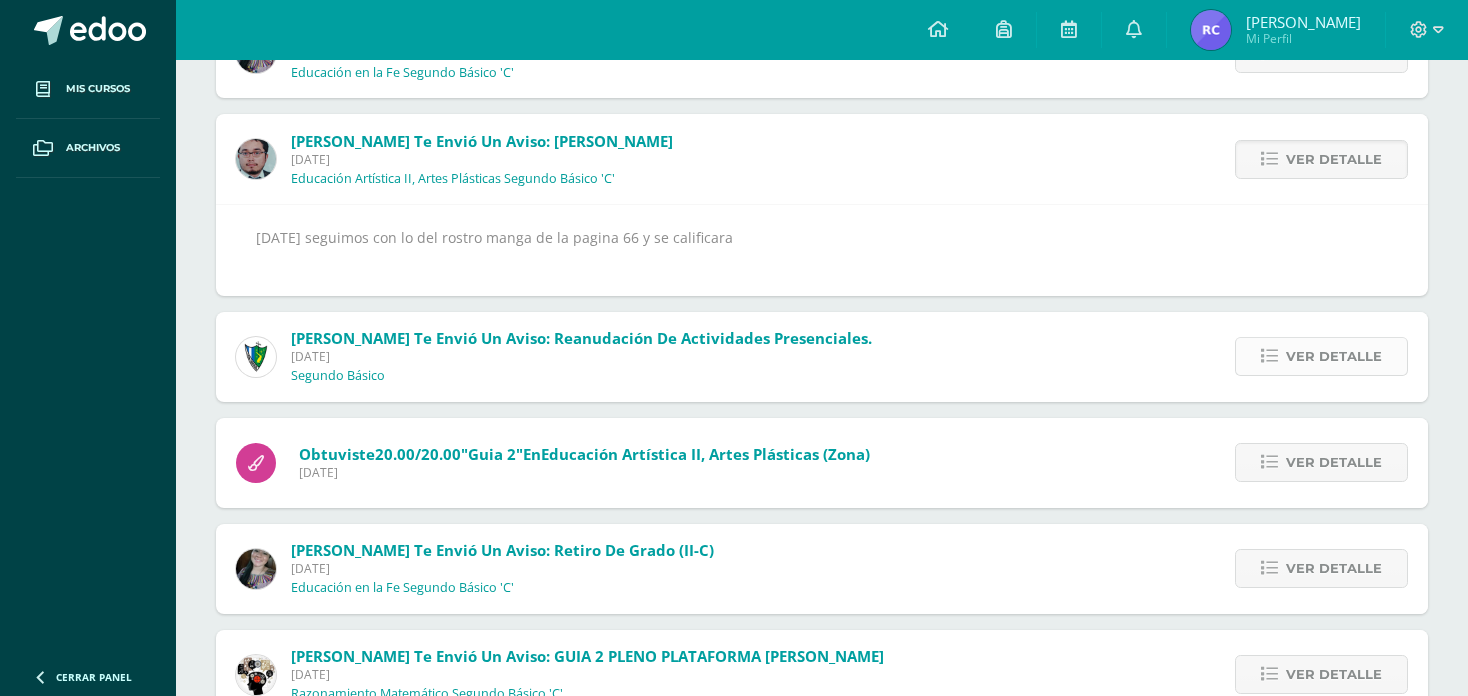 click on "Ver detalle" at bounding box center [1321, 356] 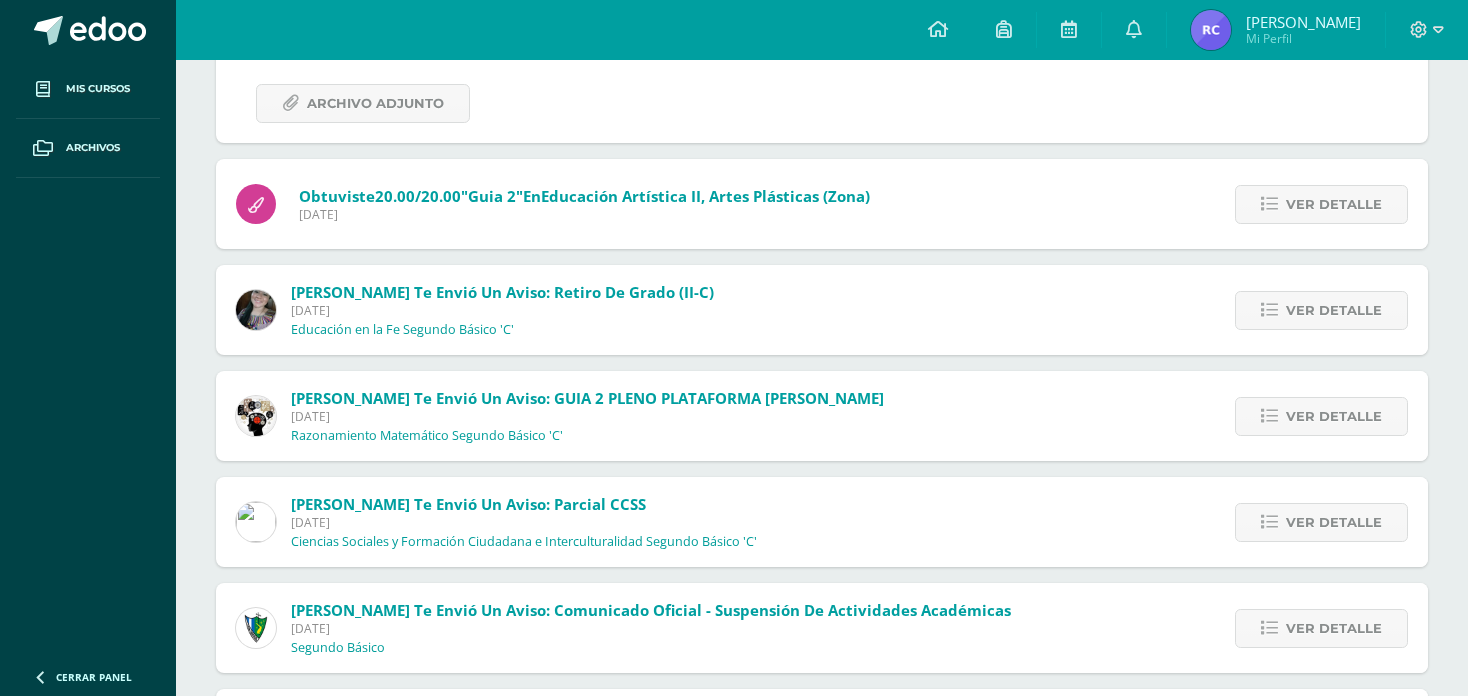 scroll, scrollTop: 806, scrollLeft: 0, axis: vertical 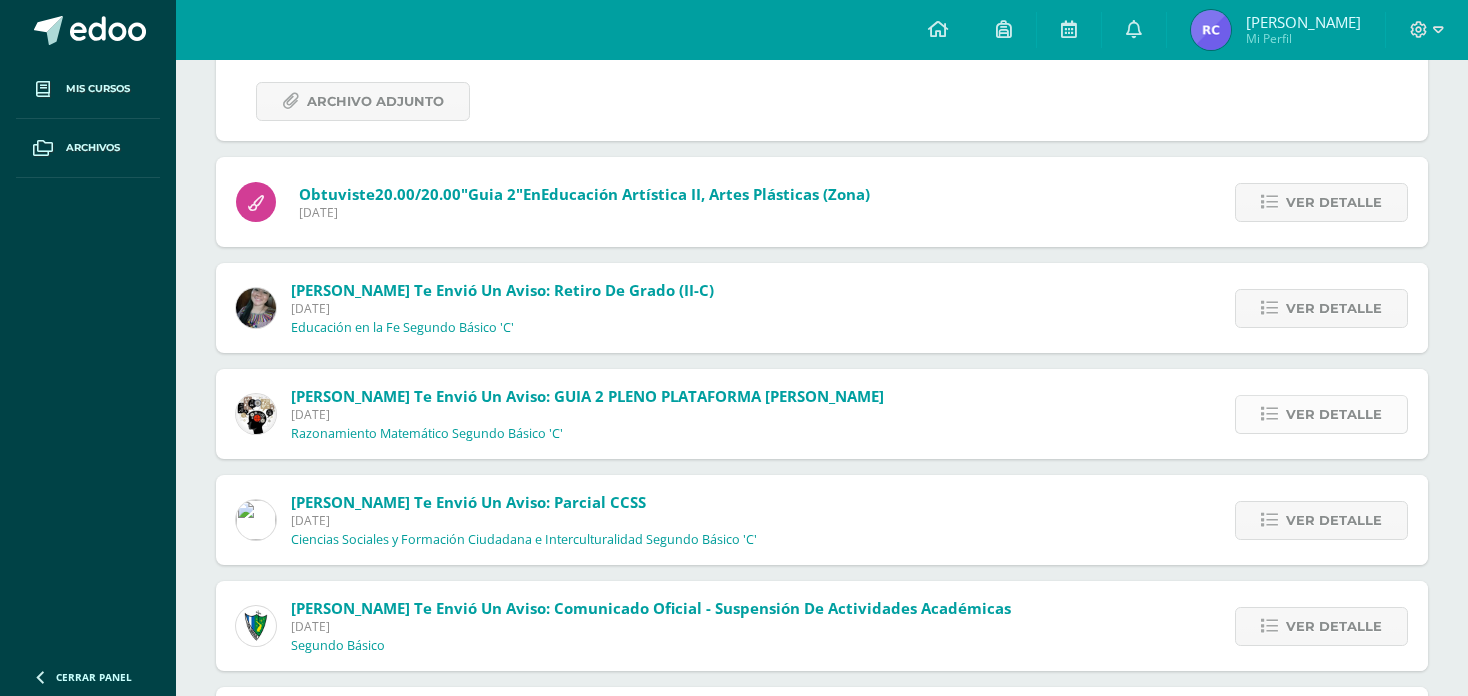 click on "Ver detalle" at bounding box center (1334, 414) 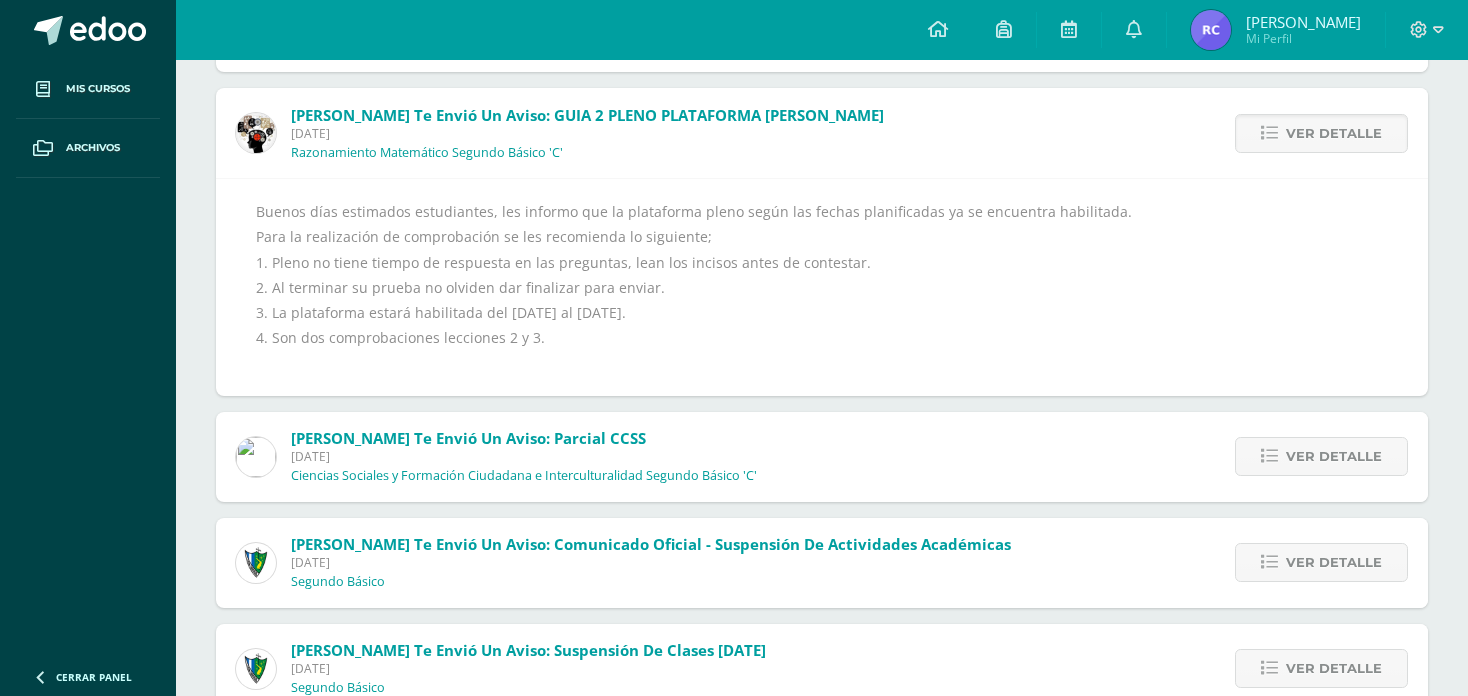 scroll, scrollTop: 919, scrollLeft: 0, axis: vertical 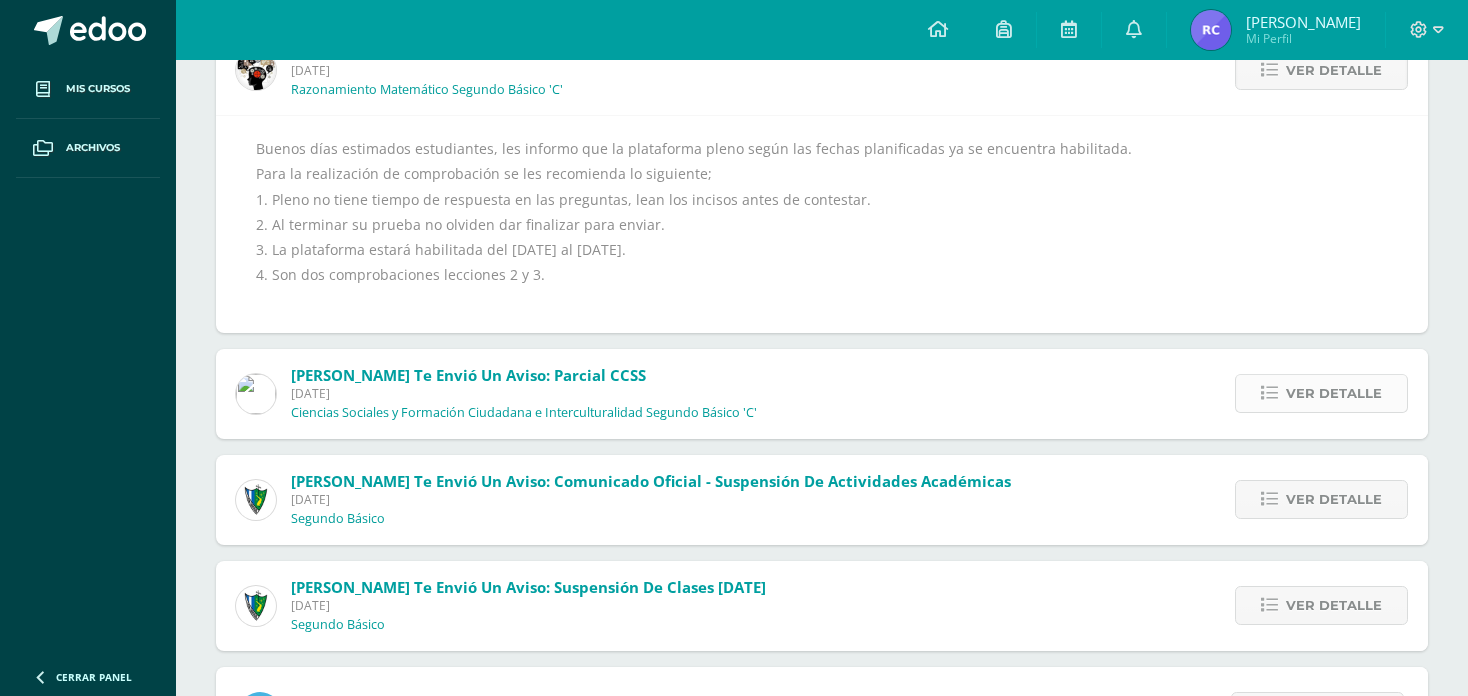 click on "Ver detalle" at bounding box center (1334, 393) 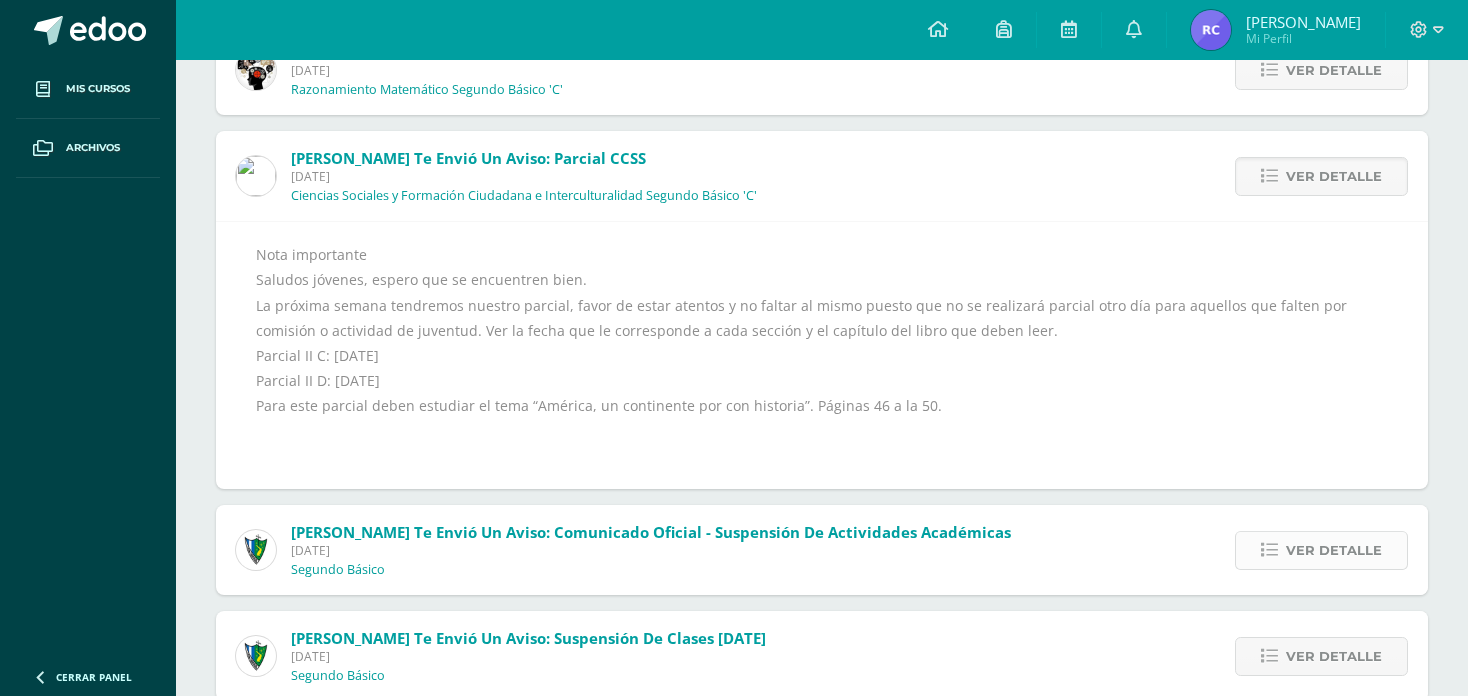 click on "Ver detalle" at bounding box center (1321, 550) 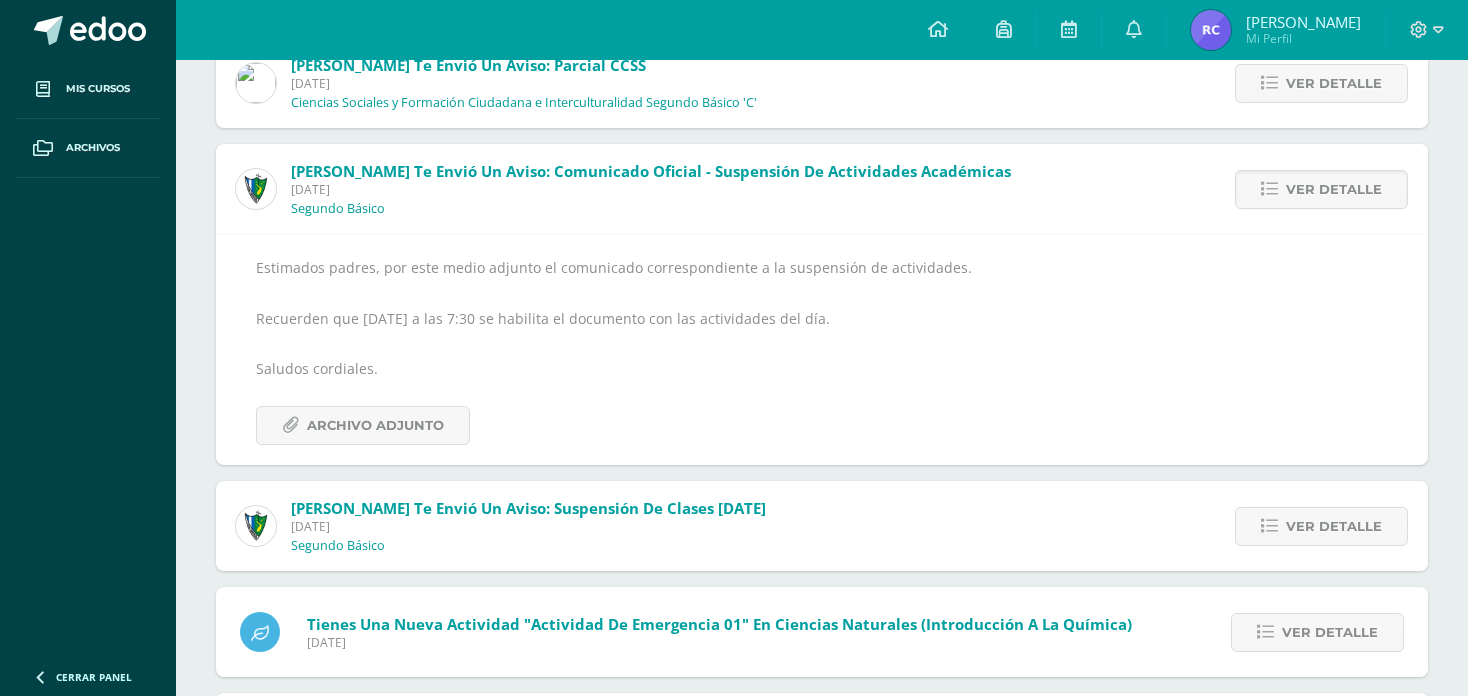 scroll, scrollTop: 1019, scrollLeft: 0, axis: vertical 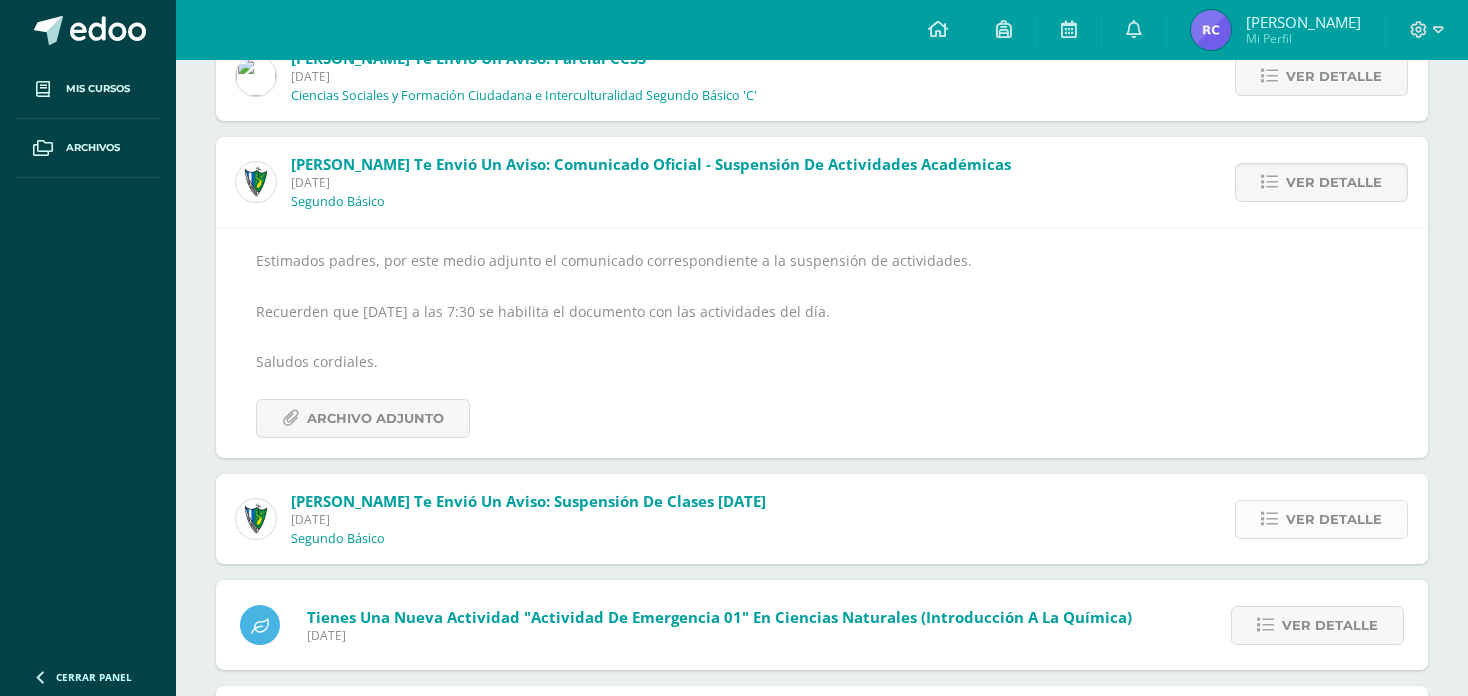 click on "Ver detalle" at bounding box center [1334, 519] 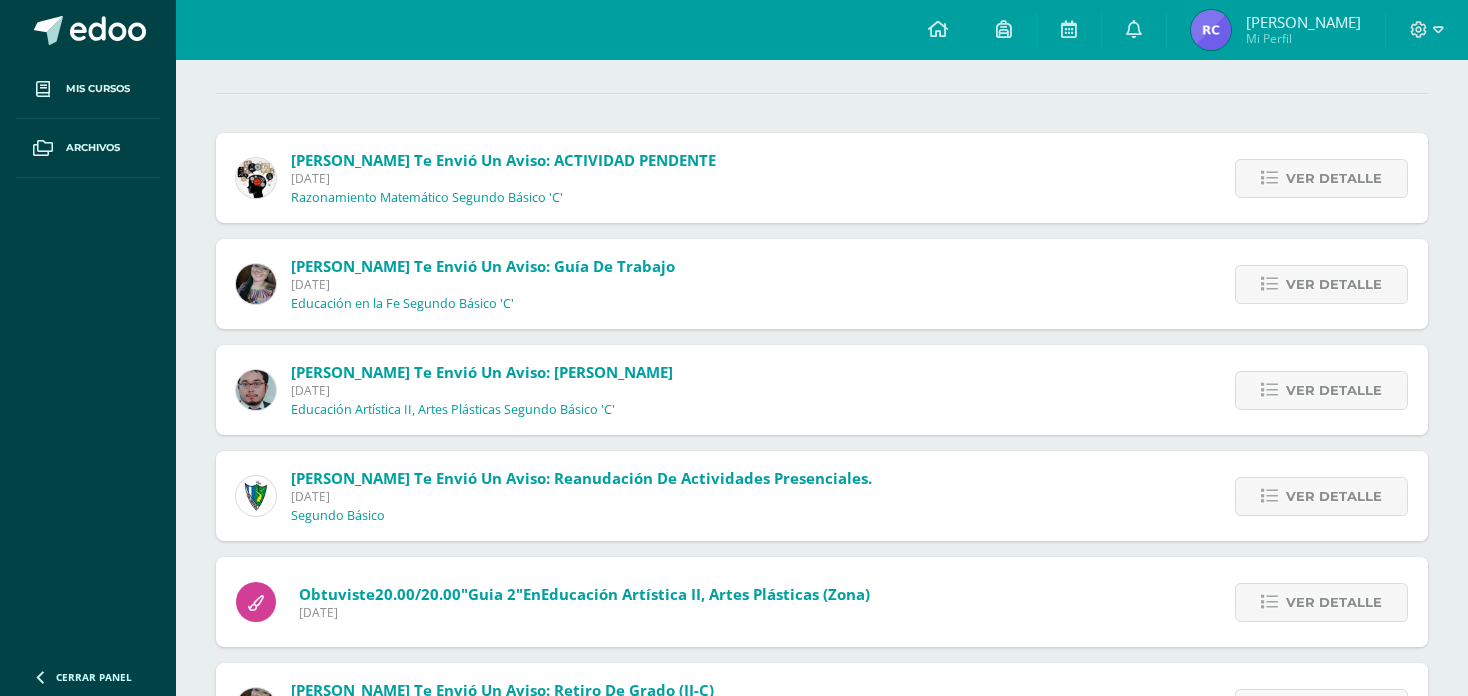 scroll, scrollTop: 200, scrollLeft: 0, axis: vertical 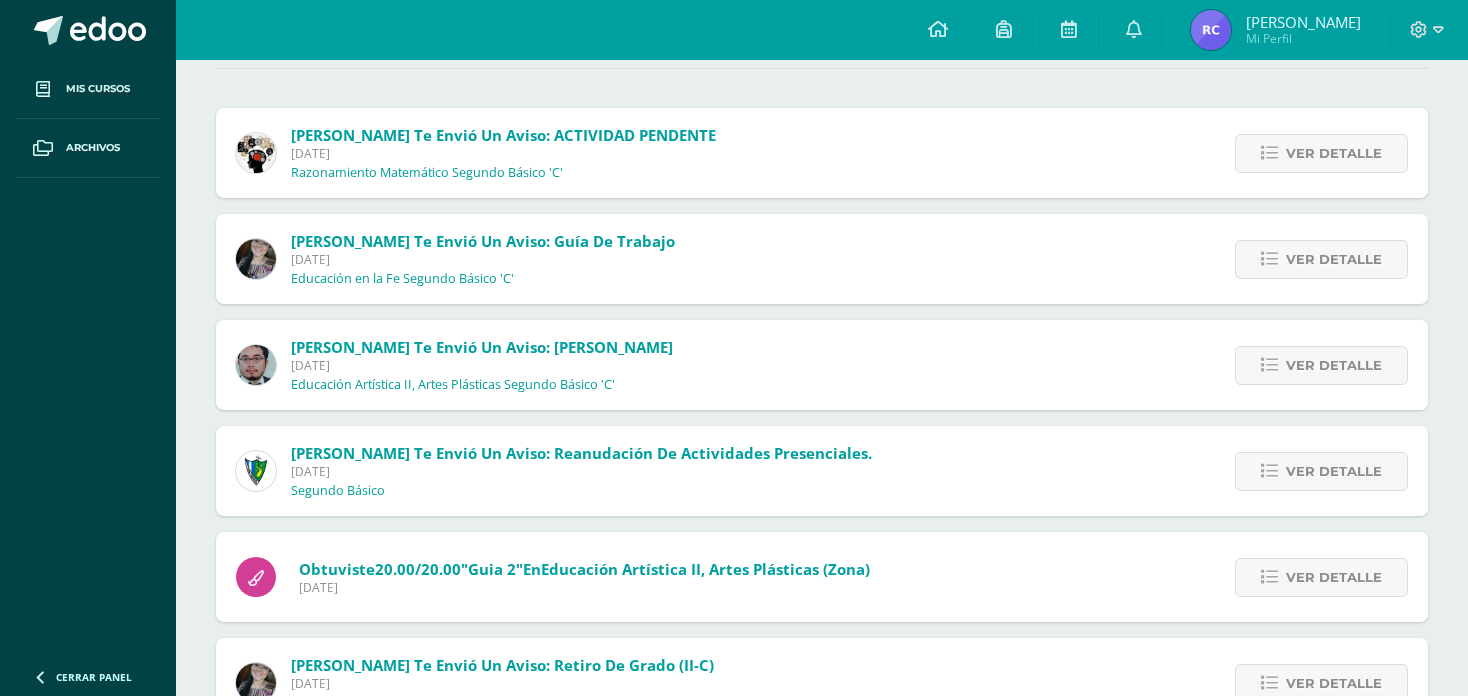 click on "Ver detalle" at bounding box center [1316, 577] 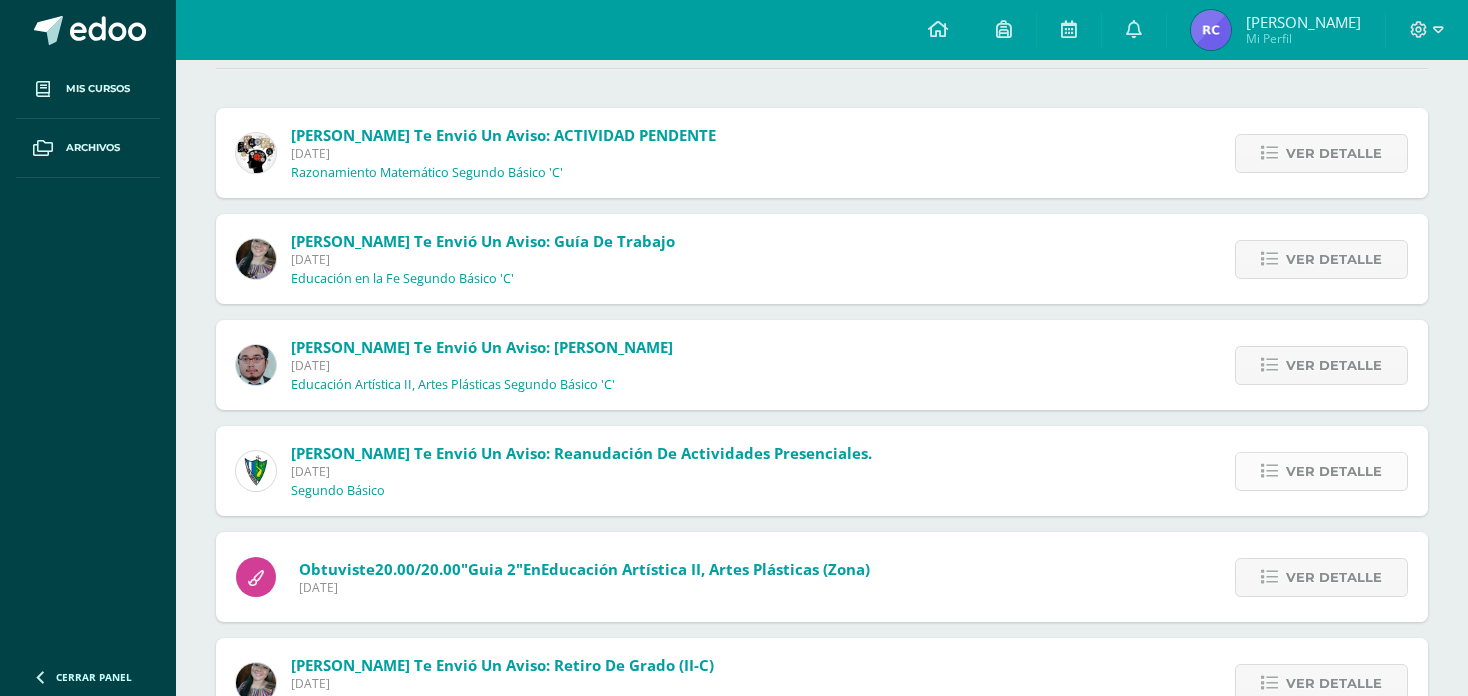 click on "Ver detalle" at bounding box center (1321, 471) 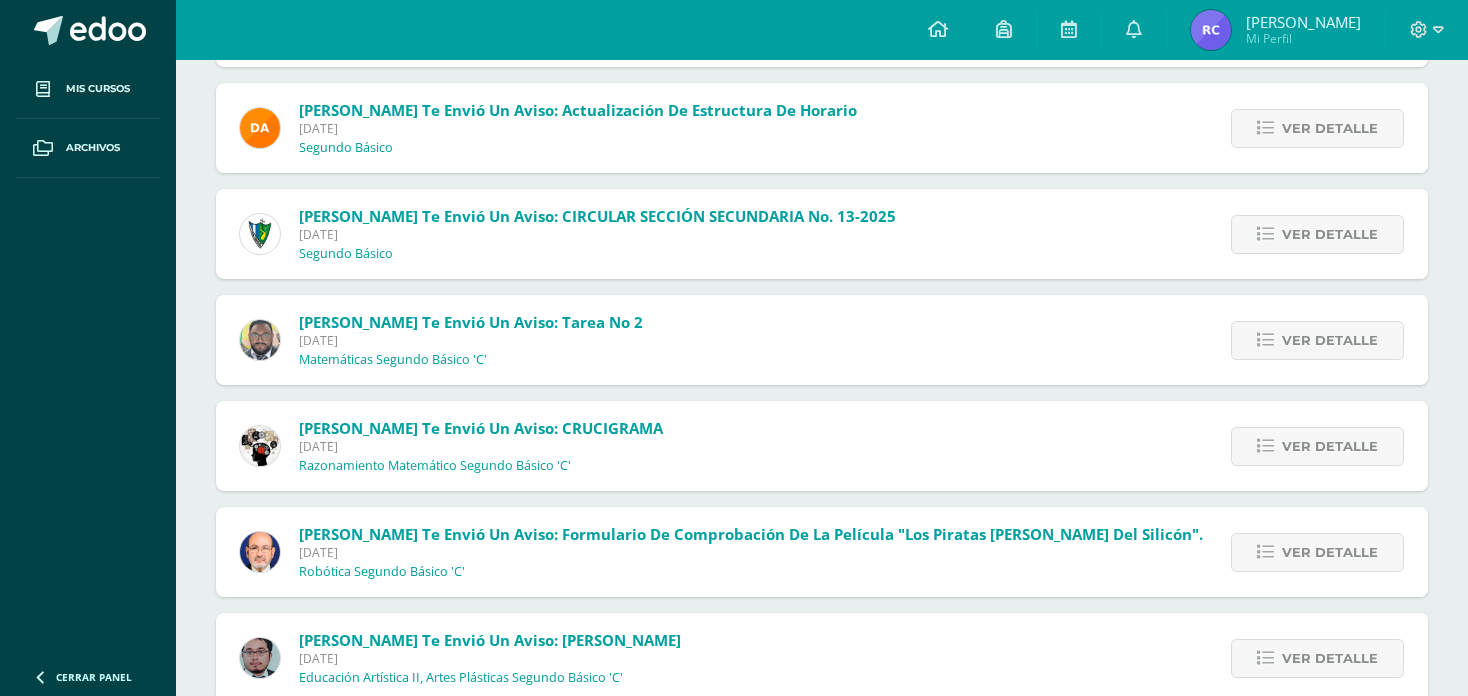 scroll, scrollTop: 1700, scrollLeft: 0, axis: vertical 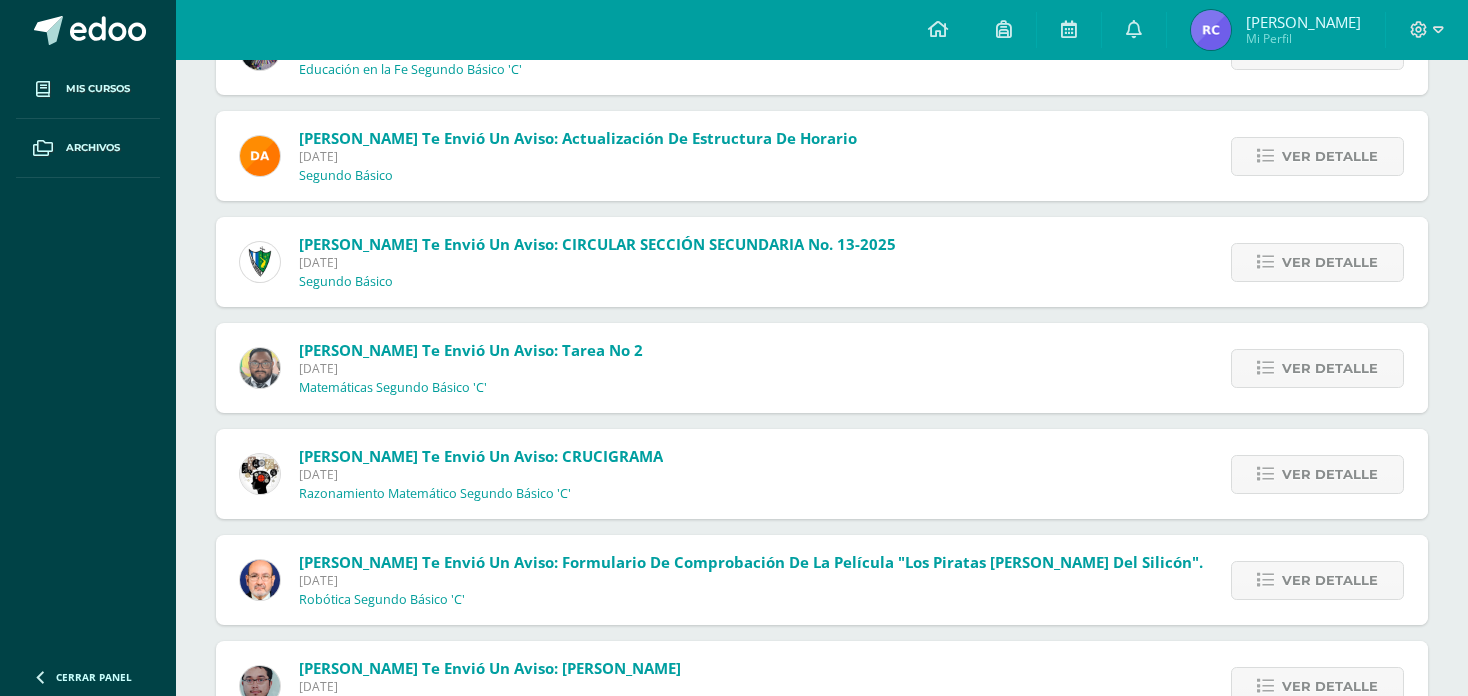 click on "Ver detalle" at bounding box center [1314, 262] 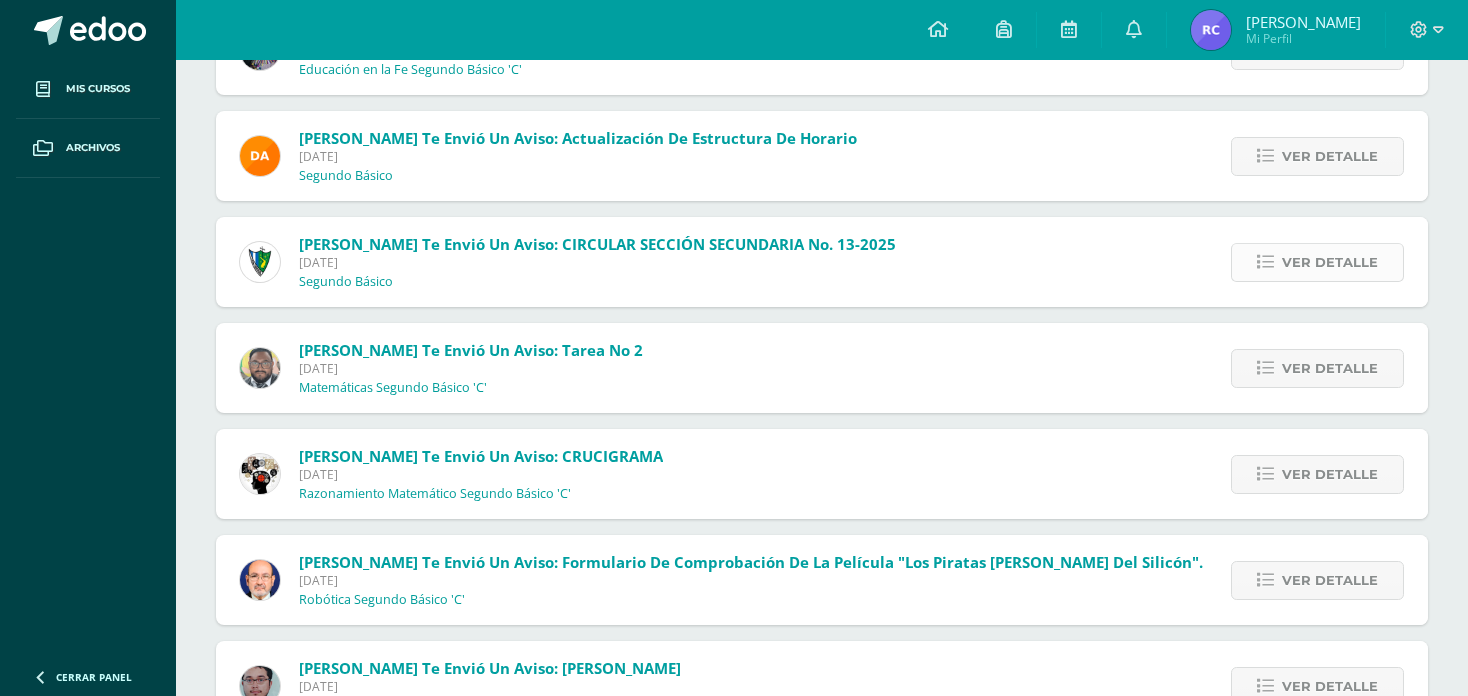 click on "Ver detalle" at bounding box center [1330, 262] 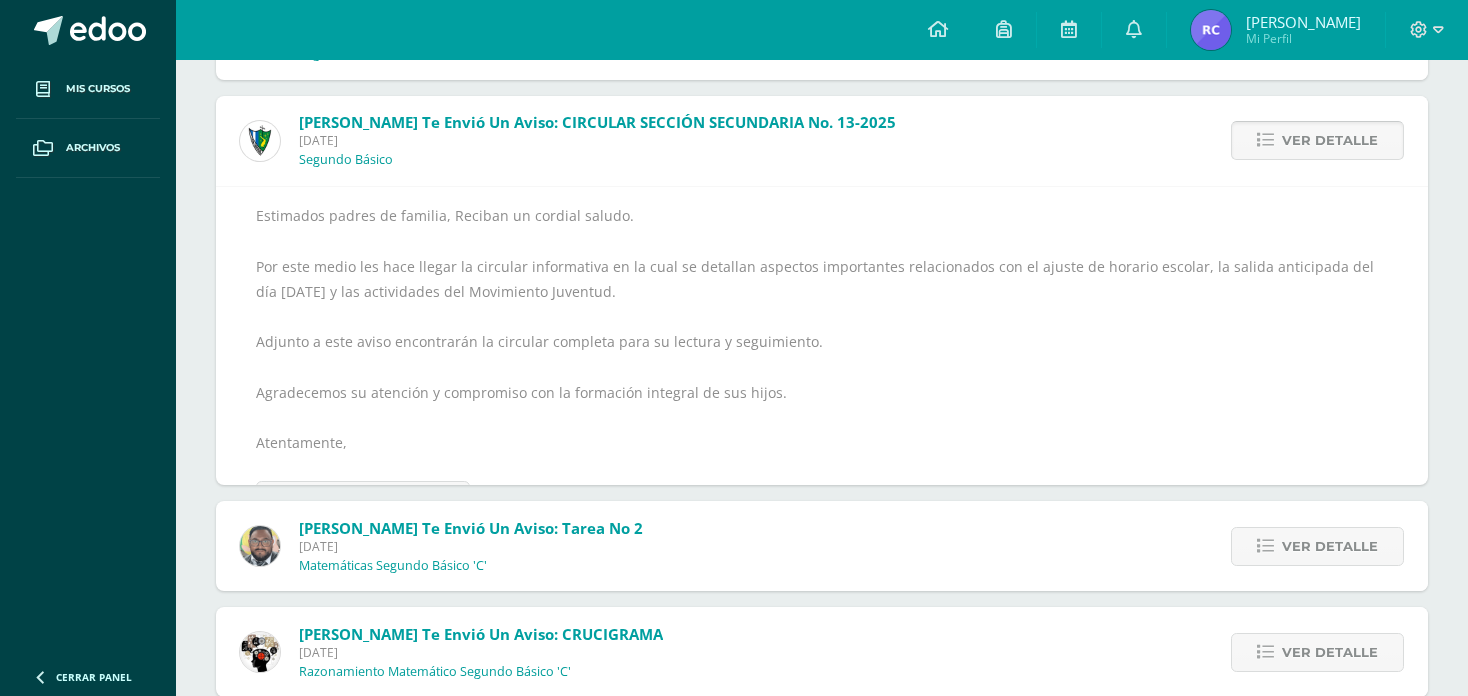 scroll, scrollTop: 1468, scrollLeft: 0, axis: vertical 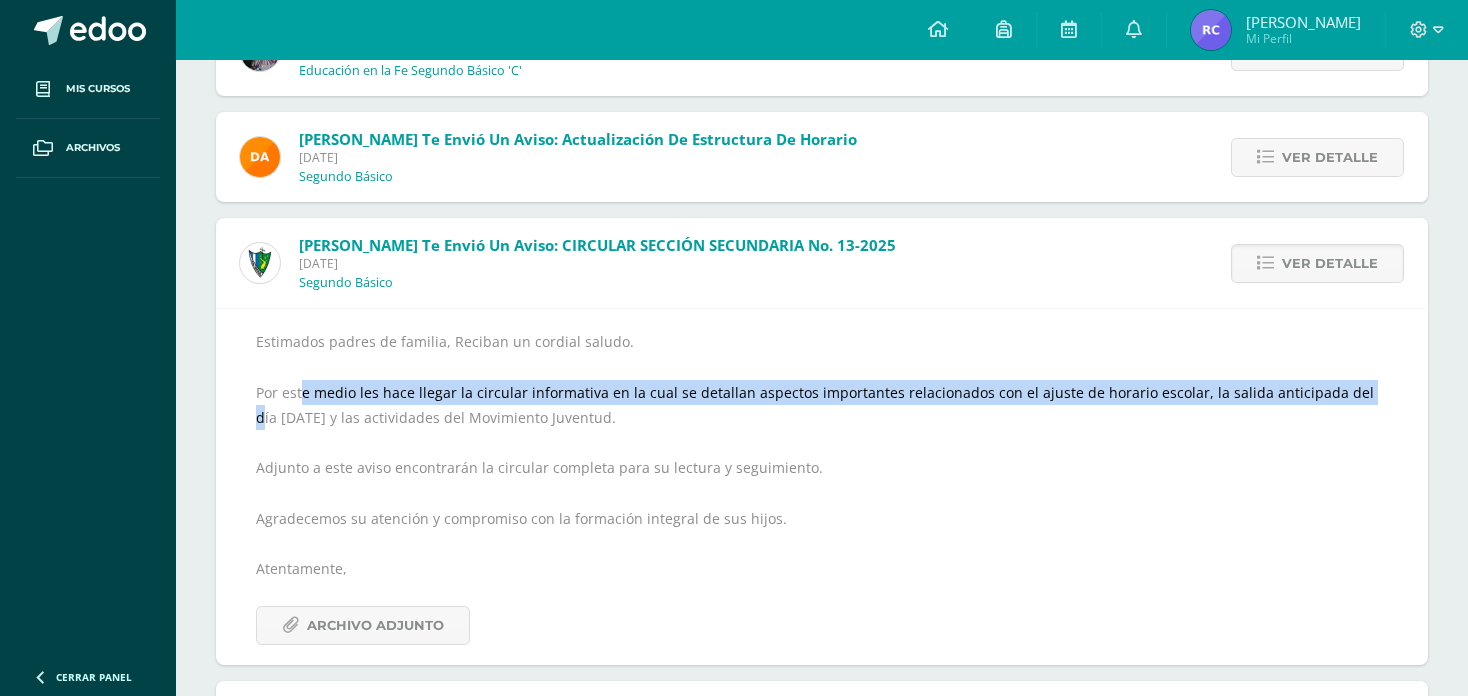 drag, startPoint x: 302, startPoint y: 398, endPoint x: 1343, endPoint y: 400, distance: 1041.002 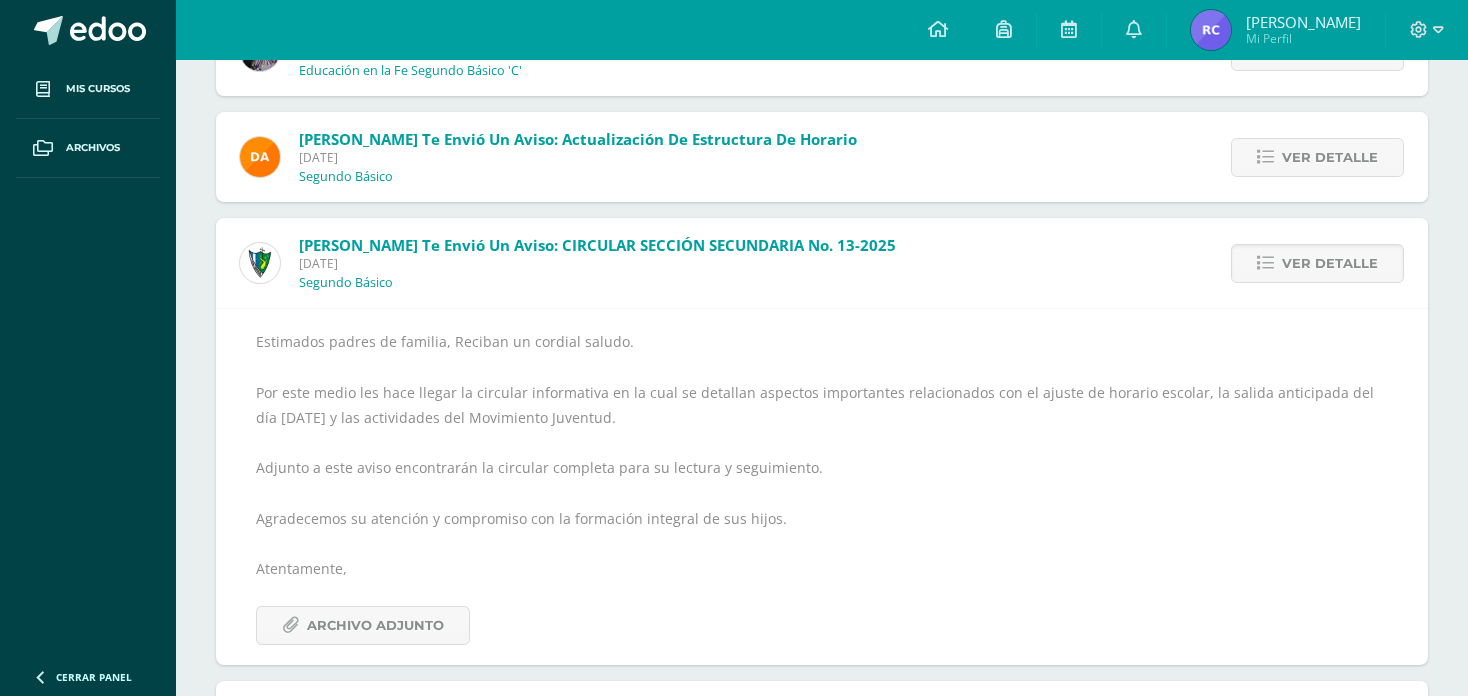click on "Estimados padres de familia, Reciban un cordial saludo. Por este medio les hace llegar la circular informativa en la cual se detallan aspectos importantes relacionados con el ajuste de horario escolar, la salida anticipada del día viernes y las actividades del Movimiento Juventud. Adjunto a este aviso encontrarán la circular completa para su lectura y seguimiento. Agradecemos su atención y compromiso con la formación integral de sus hijos. Atentamente,
Archivo Adjunto" at bounding box center (822, 487) 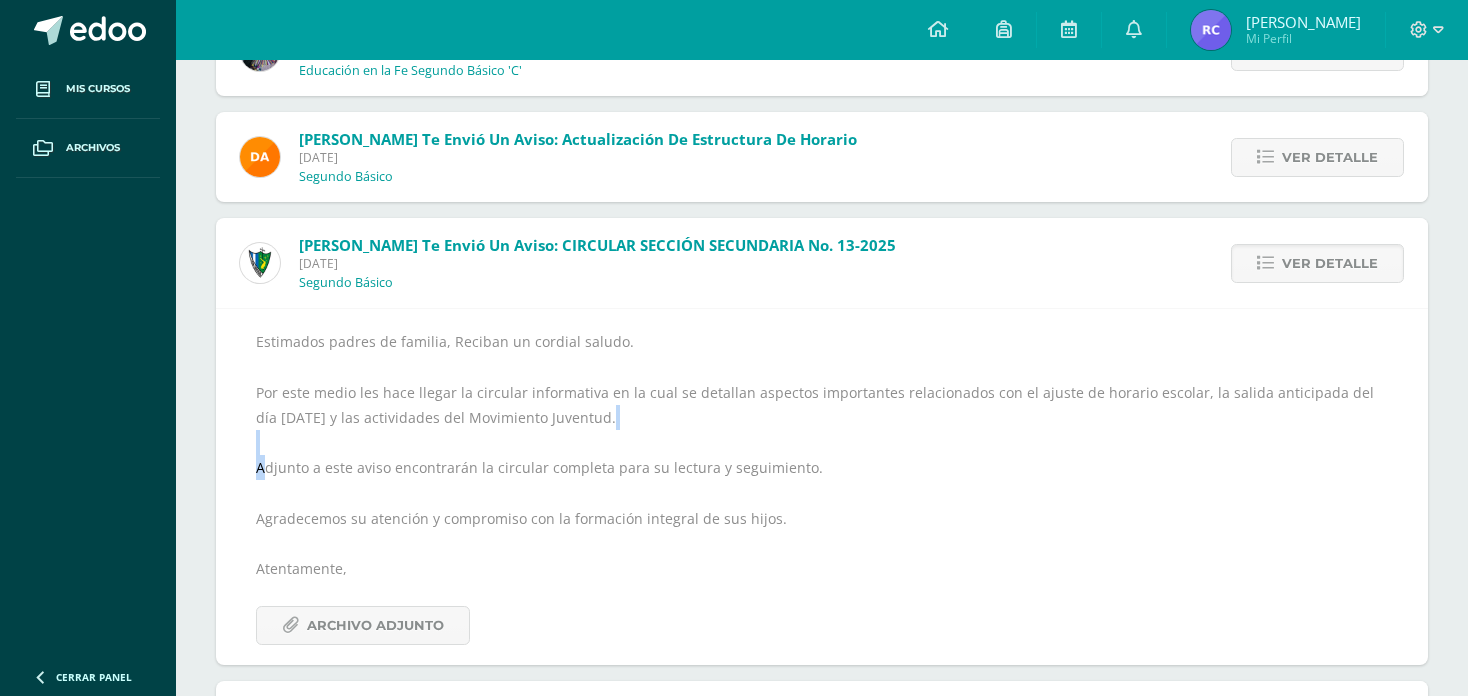 drag, startPoint x: 343, startPoint y: 446, endPoint x: 747, endPoint y: 445, distance: 404.00125 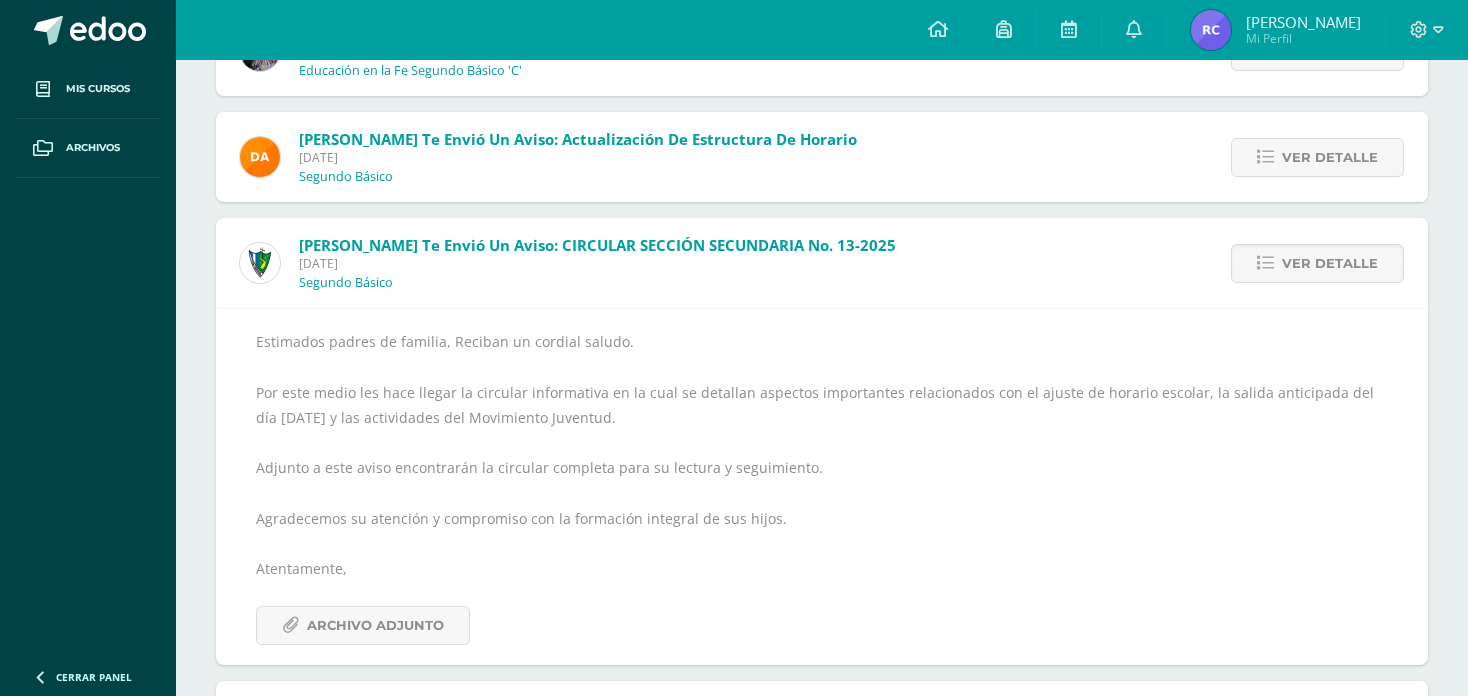 click on "Estimados padres de familia, Reciban un cordial saludo. Por este medio les hace llegar la circular informativa en la cual se detallan aspectos importantes relacionados con el ajuste de horario escolar, la salida anticipada del día viernes y las actividades del Movimiento Juventud. Adjunto a este aviso encontrarán la circular completa para su lectura y seguimiento. Agradecemos su atención y compromiso con la formación integral de sus hijos. Atentamente,
Archivo Adjunto" at bounding box center (822, 487) 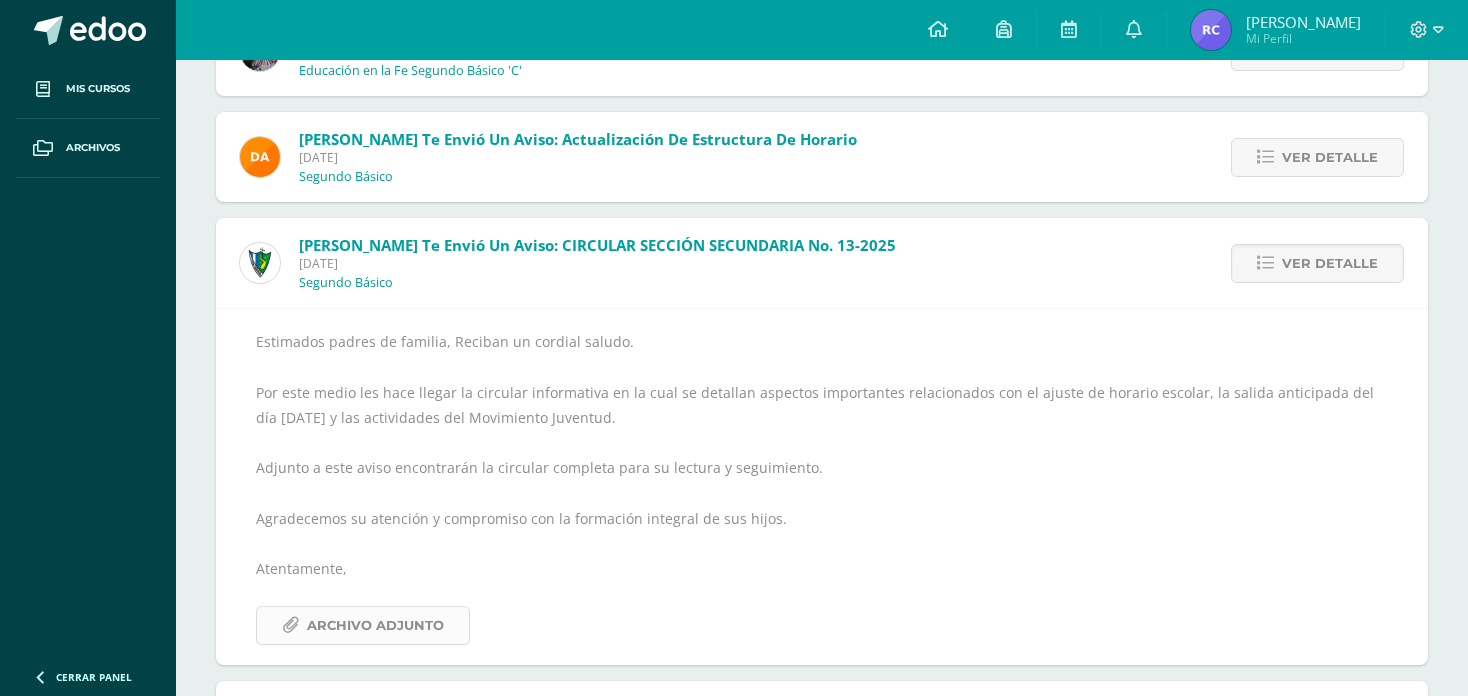 click on "Archivo Adjunto" at bounding box center (375, 625) 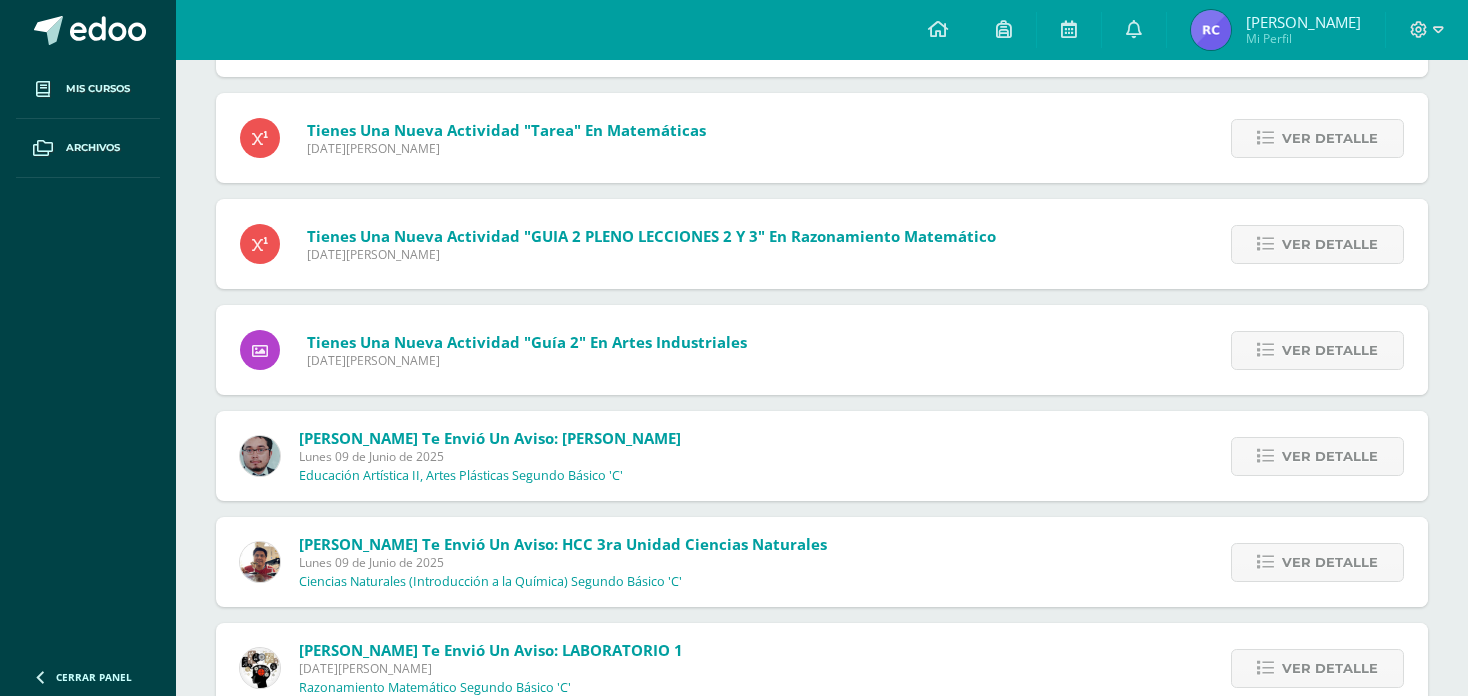 scroll, scrollTop: 5568, scrollLeft: 0, axis: vertical 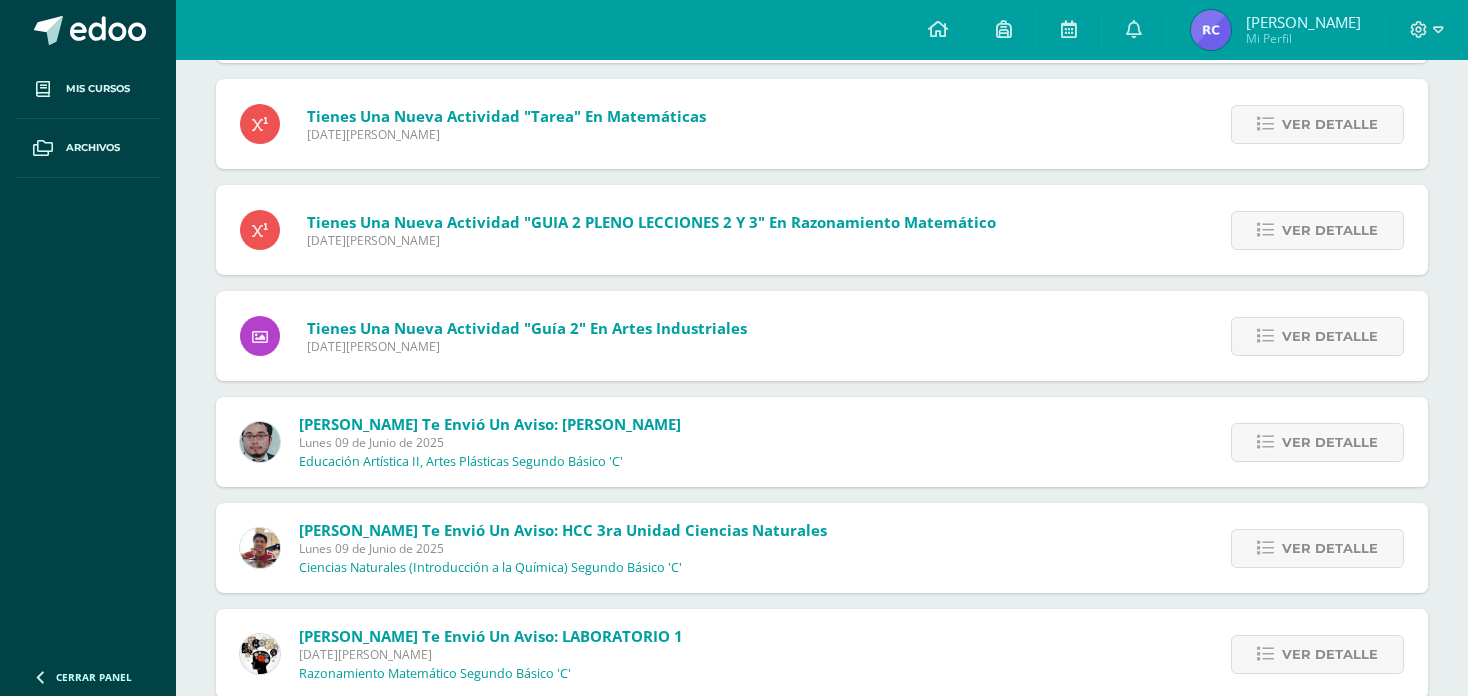 click on "Ver detalle" at bounding box center (1314, 548) 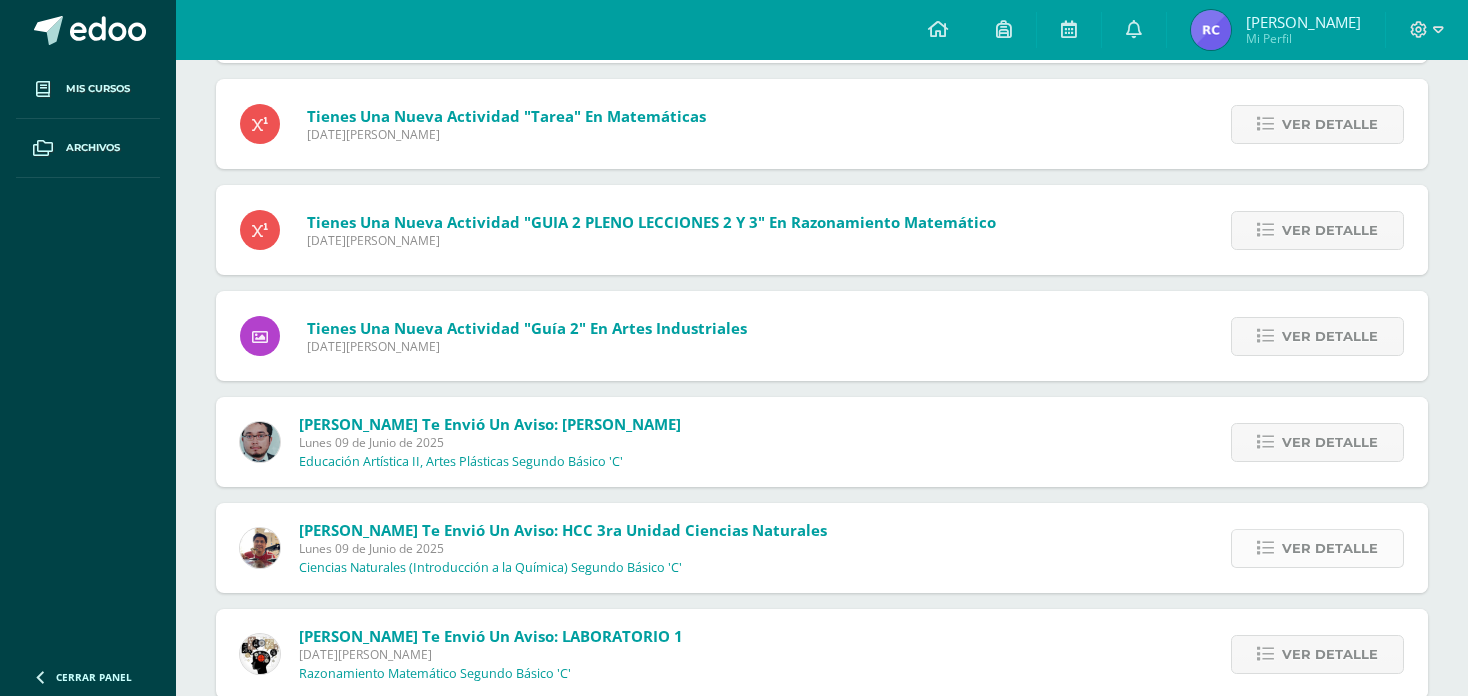 click on "Ver detalle" at bounding box center (1330, 548) 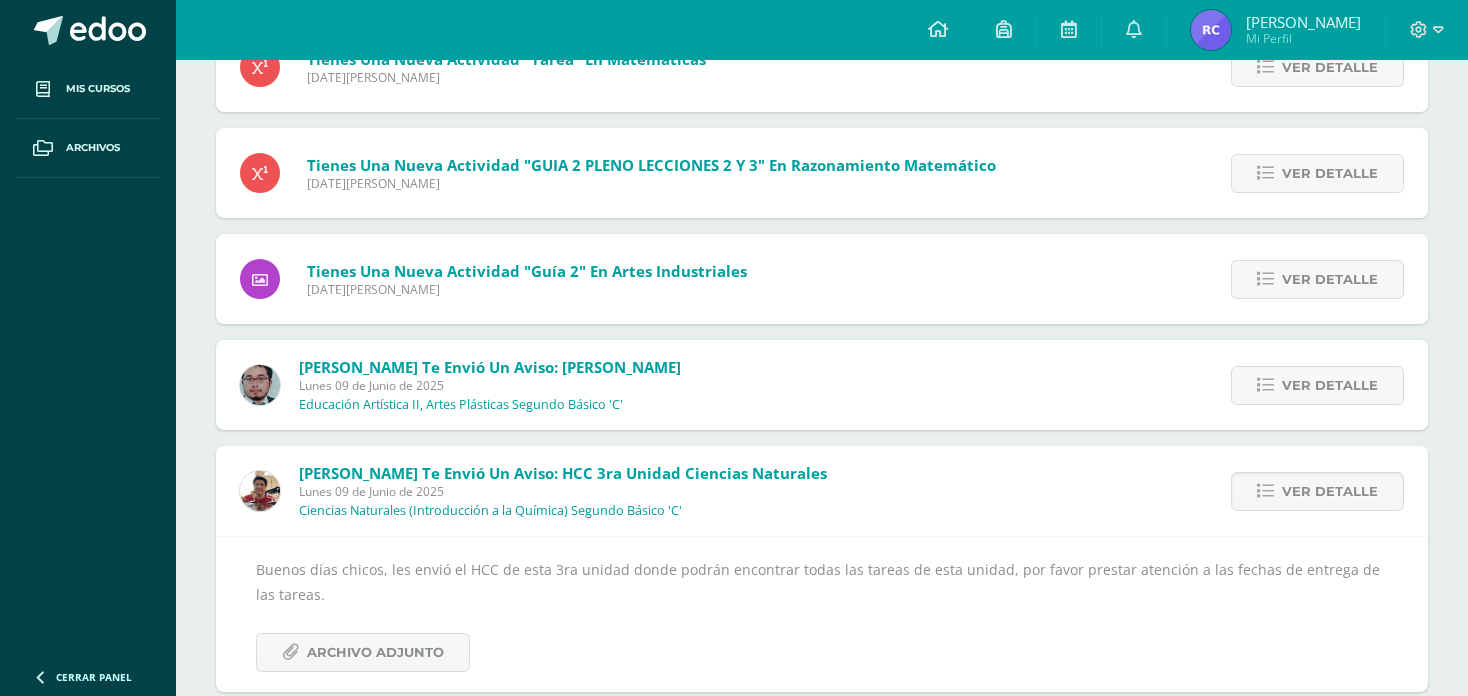 scroll, scrollTop: 5411, scrollLeft: 0, axis: vertical 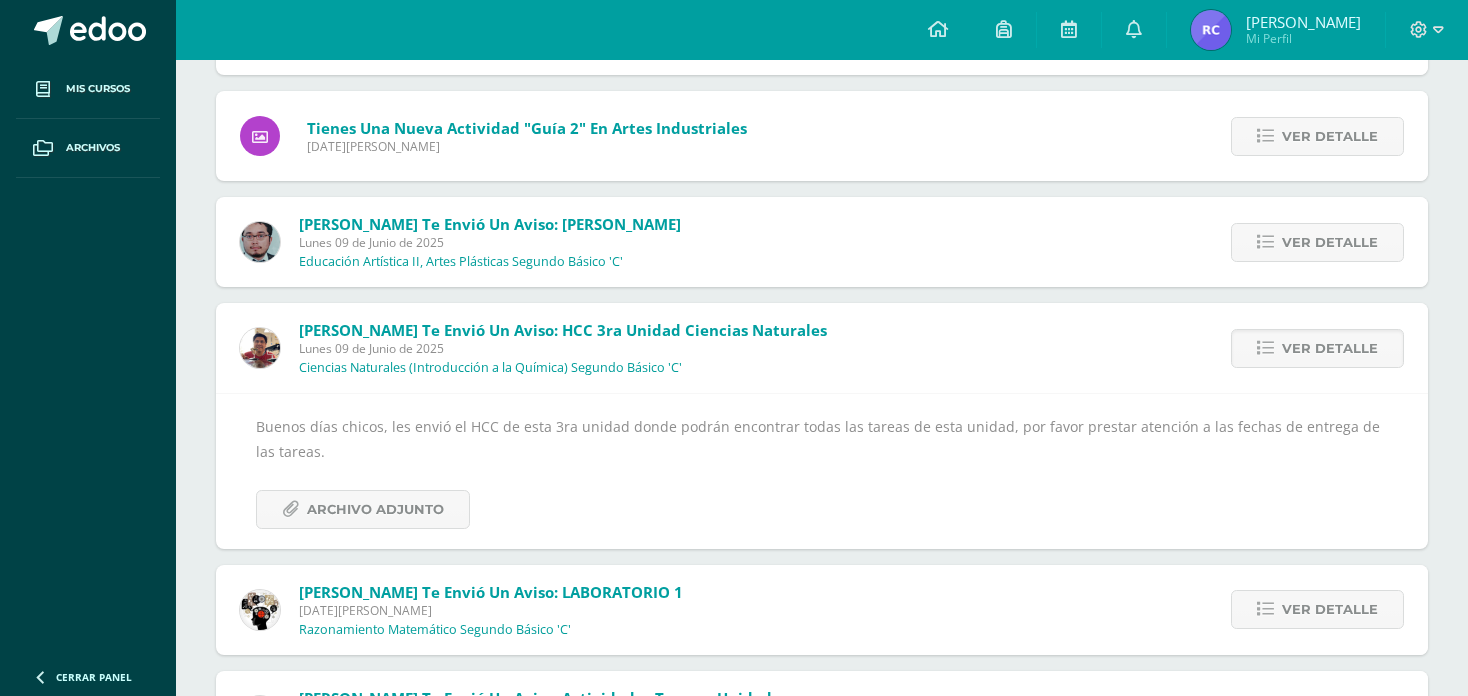 click on "Buenos días chicos, les envió el HCC de esta 3ra unidad donde podrán encontrar todas las tareas de esta unidad, por favor prestar atención a las fechas de entrega de las tareas.
Archivo Adjunto" at bounding box center [822, 471] 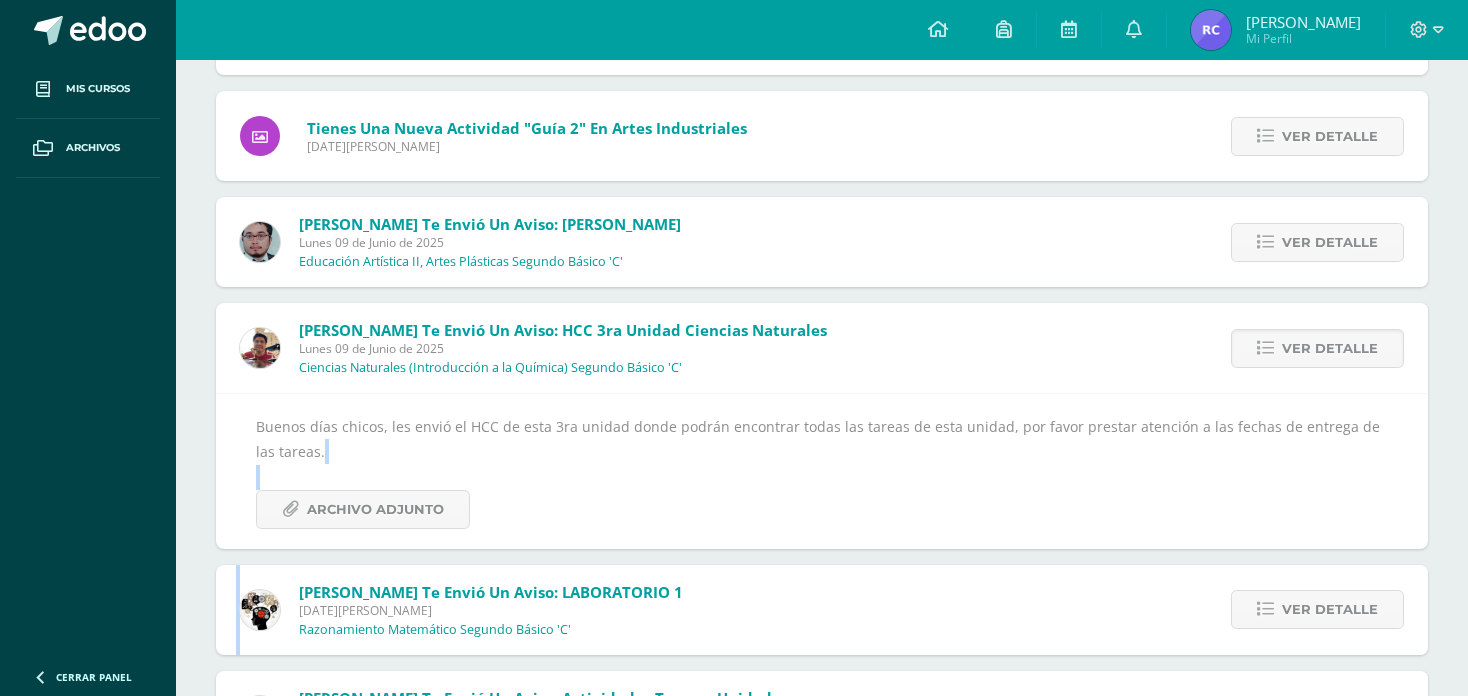 click on "Buenos días chicos, les envió el HCC de esta 3ra unidad donde podrán encontrar todas las tareas de esta unidad, por favor prestar atención a las fechas de entrega de las tareas.
Archivo Adjunto" at bounding box center (822, 471) 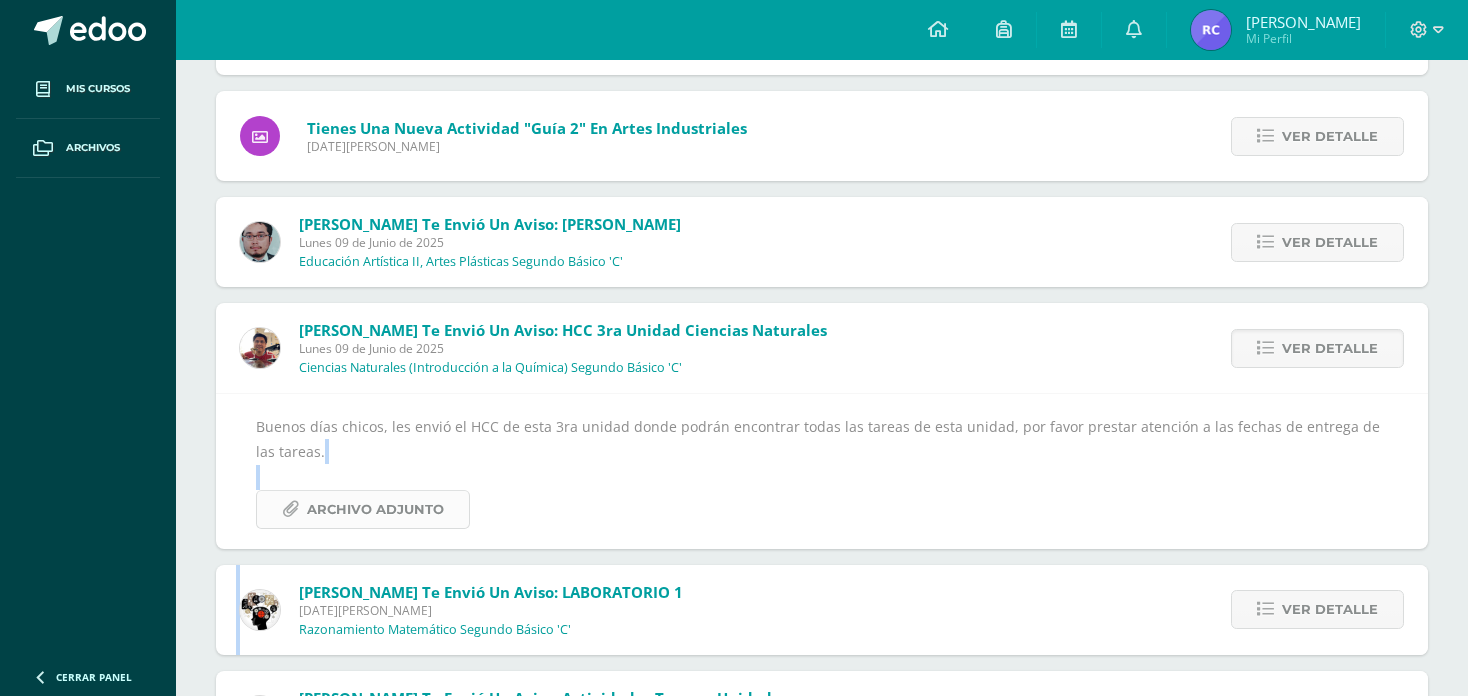 click on "Archivo Adjunto" at bounding box center (375, 509) 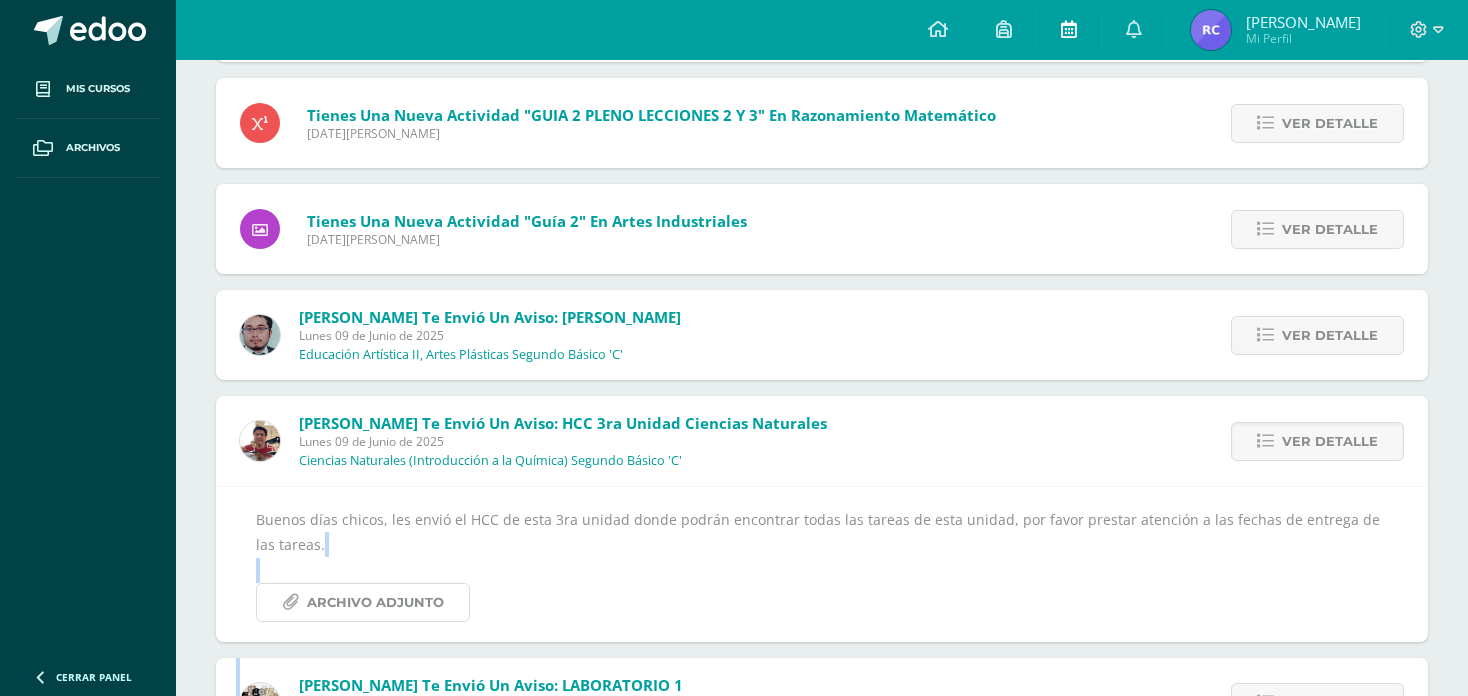 scroll, scrollTop: 5311, scrollLeft: 0, axis: vertical 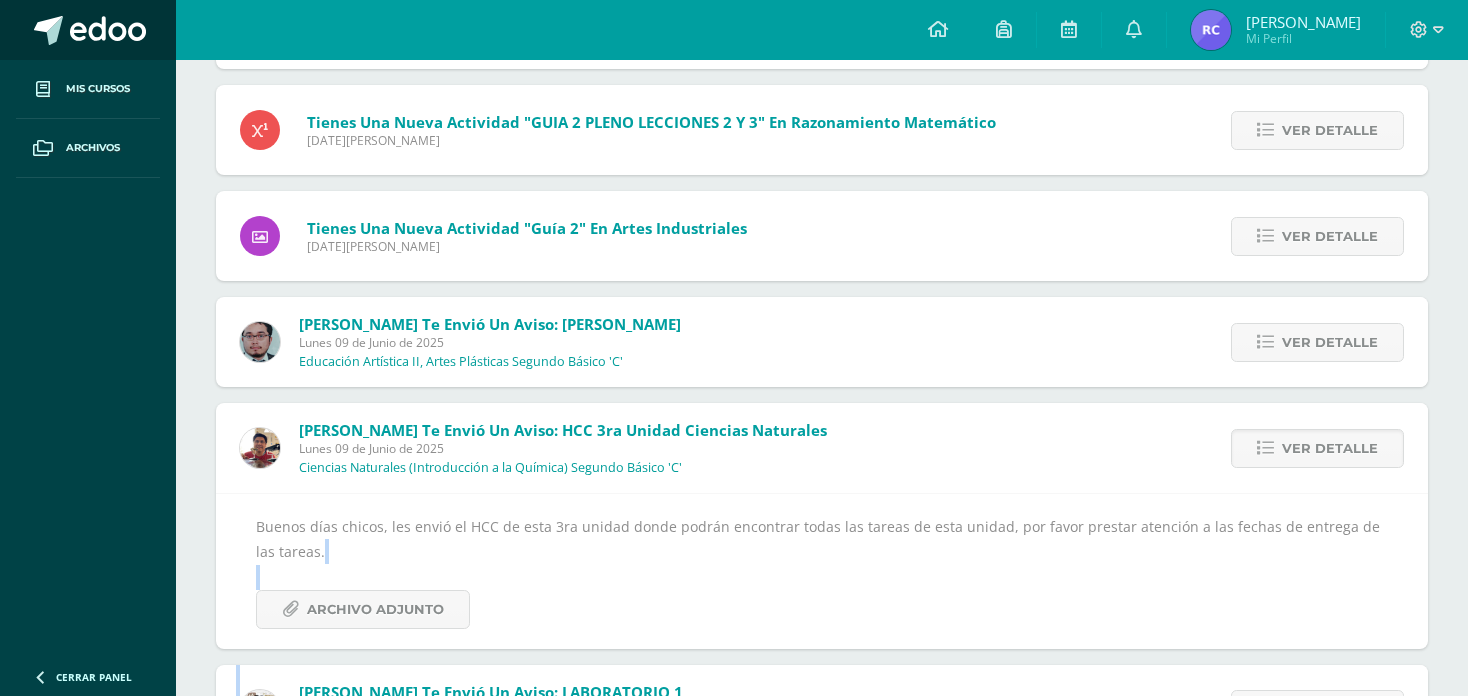 click at bounding box center (88, 30) 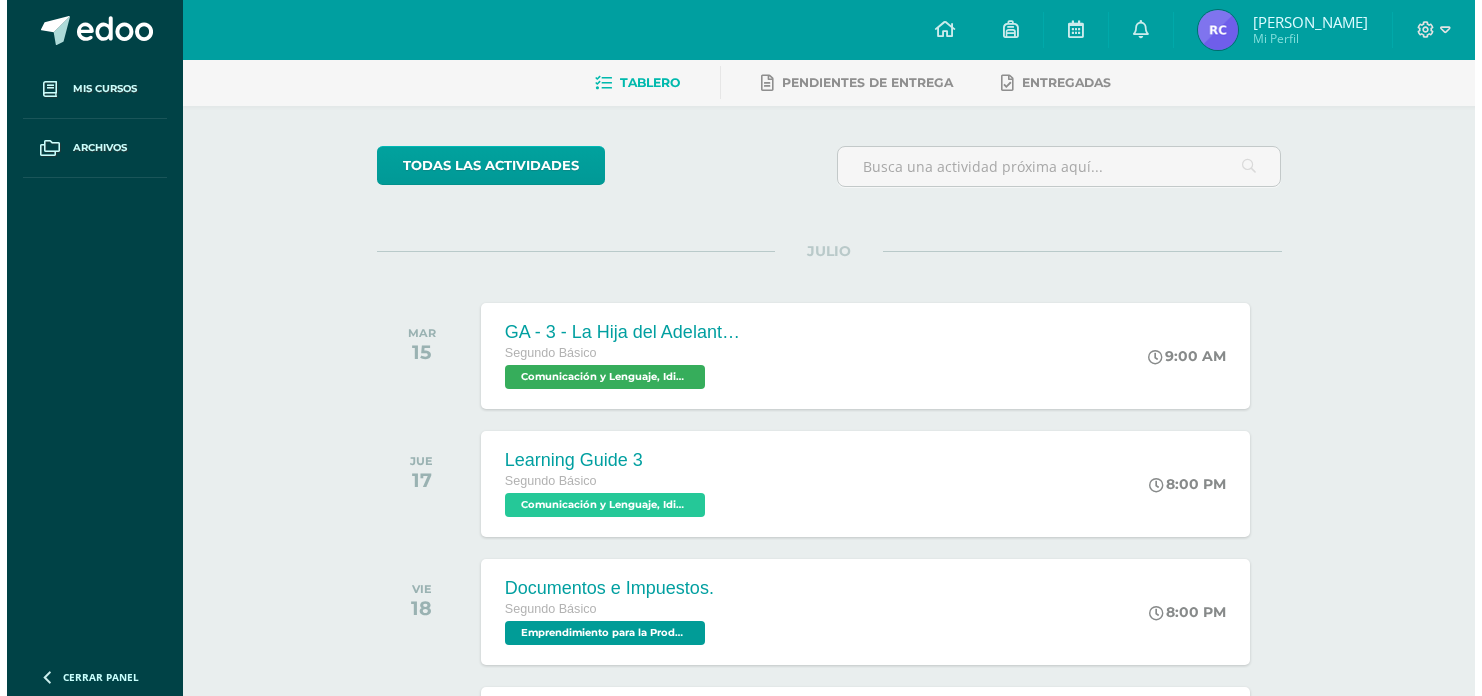 scroll, scrollTop: 100, scrollLeft: 0, axis: vertical 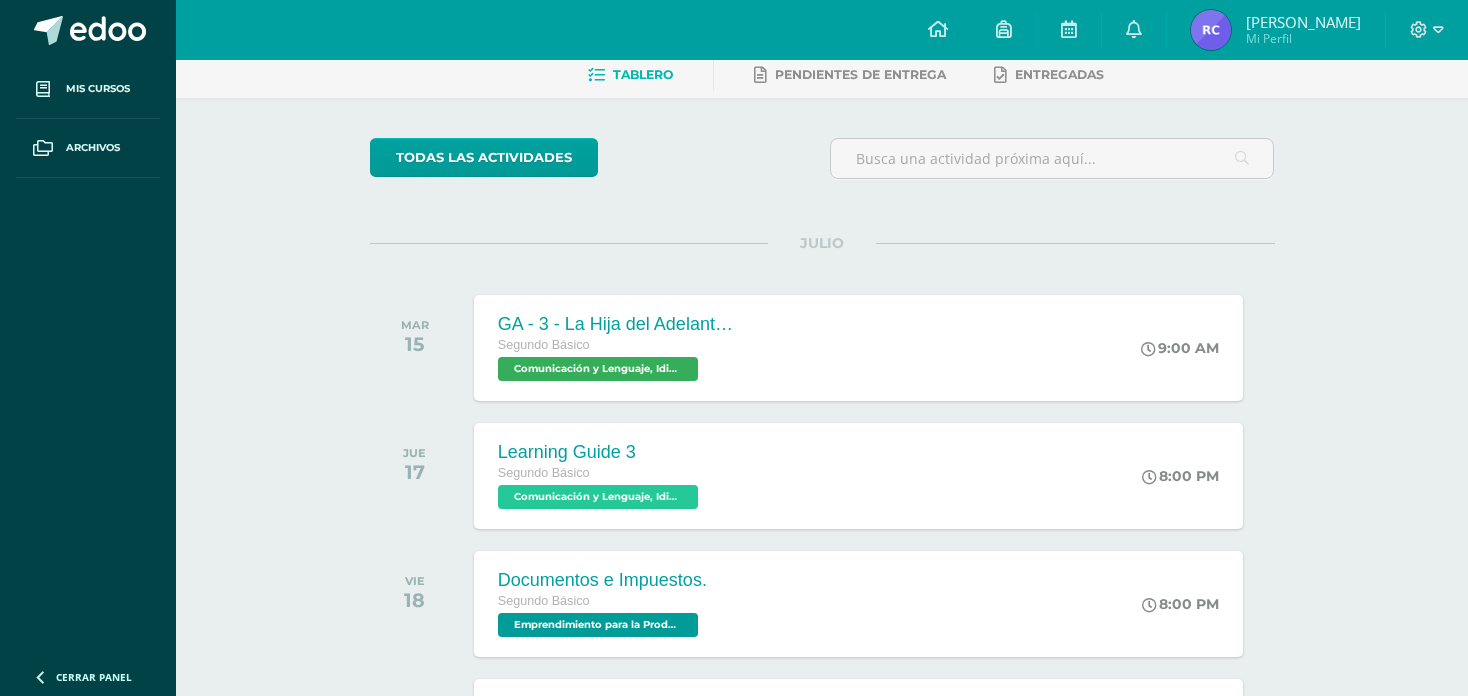 click on "JUE
17
Learning Guide 3
Segundo Básico
Comunicación y Lenguaje, Idioma Extranjero Inglés 'C'
8:00 PM
Learning Guide 3
Comunicación y Lenguaje, Idioma Extranjero Inglés" at bounding box center (822, 476) 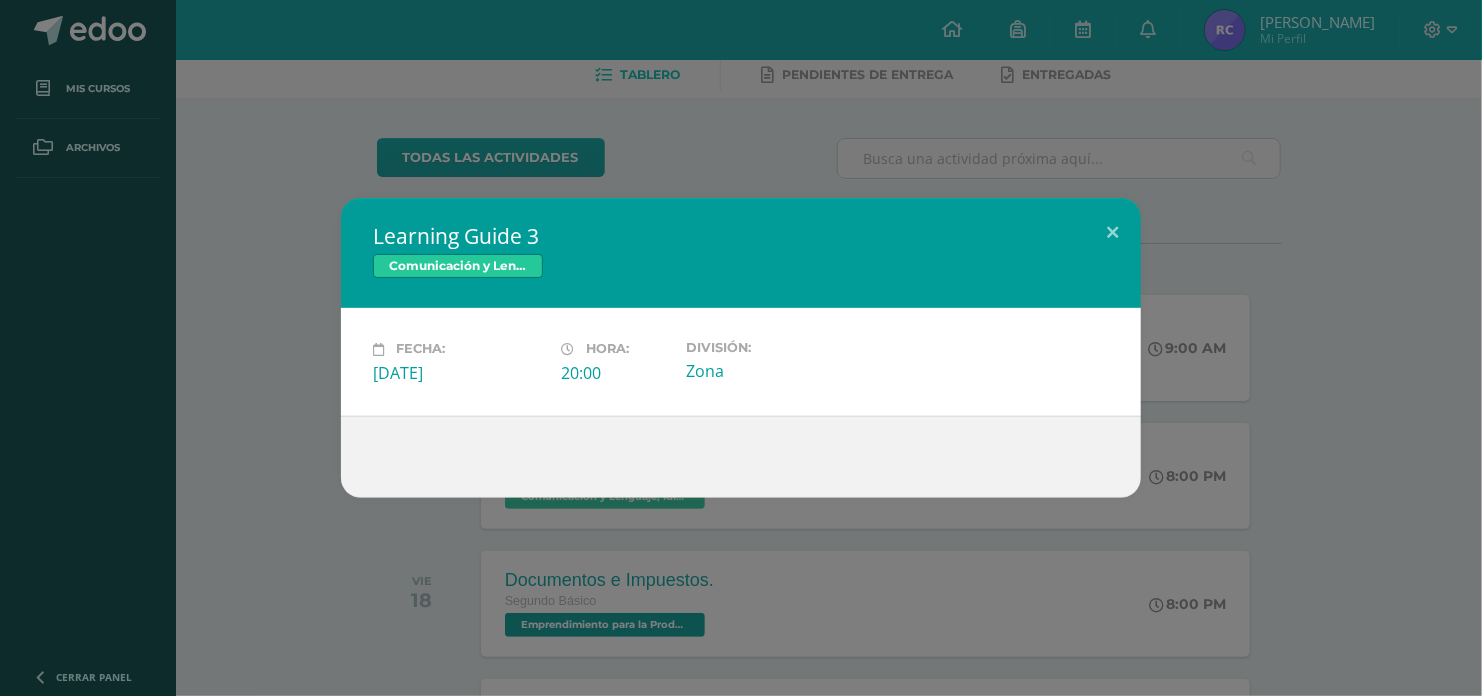 drag, startPoint x: 1051, startPoint y: 256, endPoint x: 1179, endPoint y: 205, distance: 137.78607 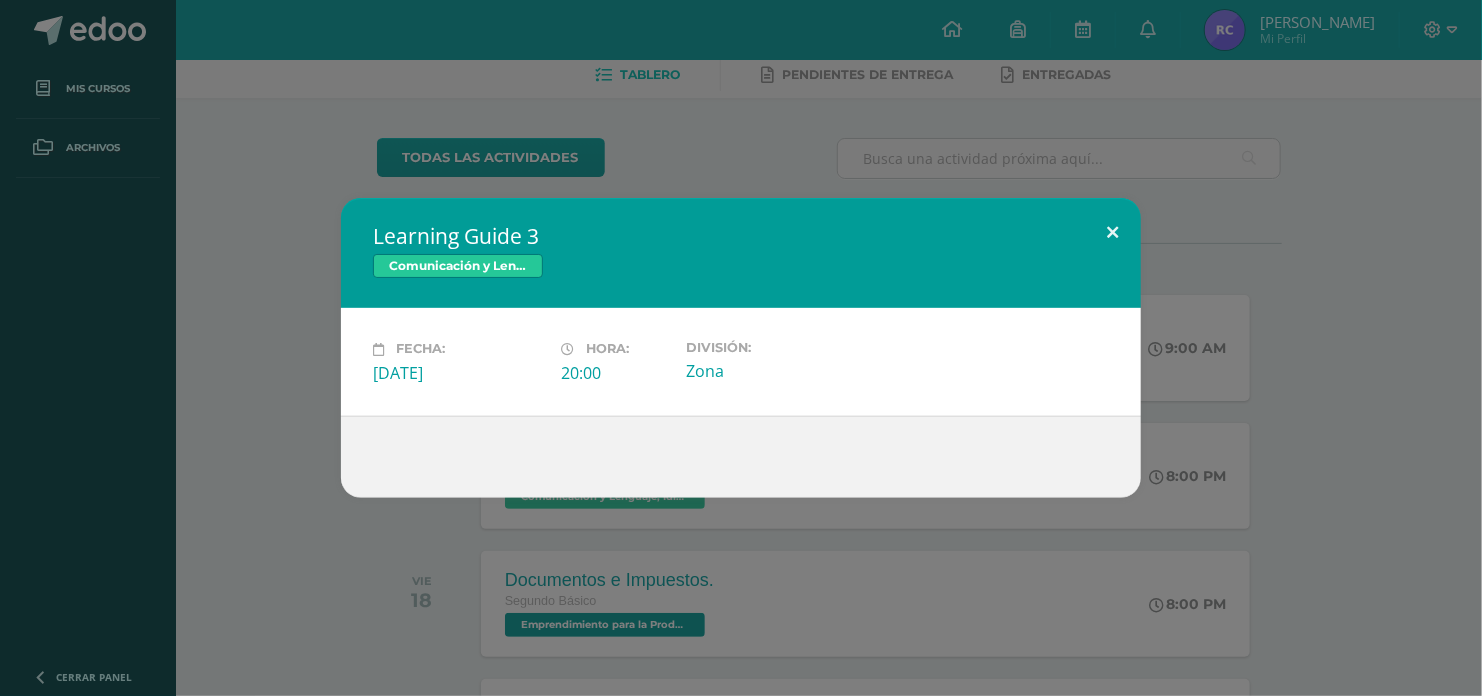 drag, startPoint x: 1179, startPoint y: 205, endPoint x: 1087, endPoint y: 248, distance: 101.55294 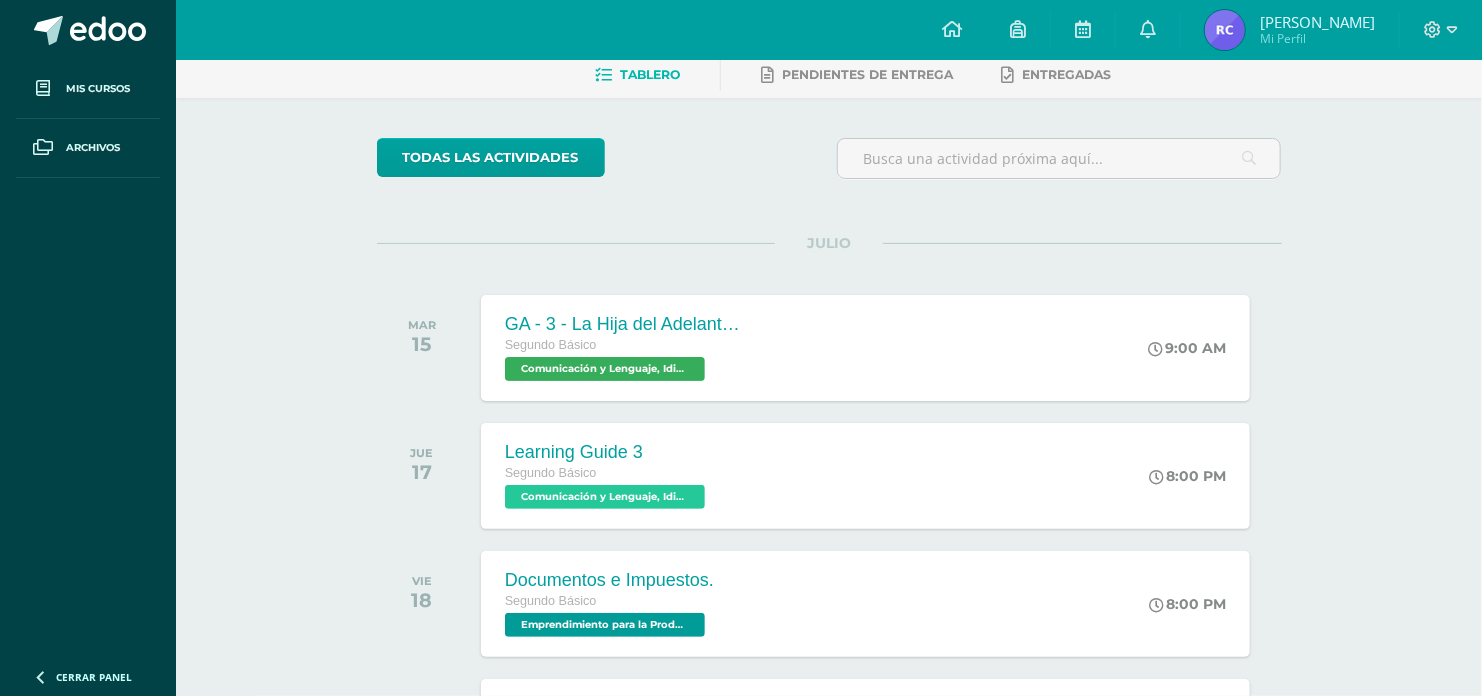 click on "Fecha:
Jueves 17 de Julio
Hora:
20:00
División:
Zona" at bounding box center [741, 360] 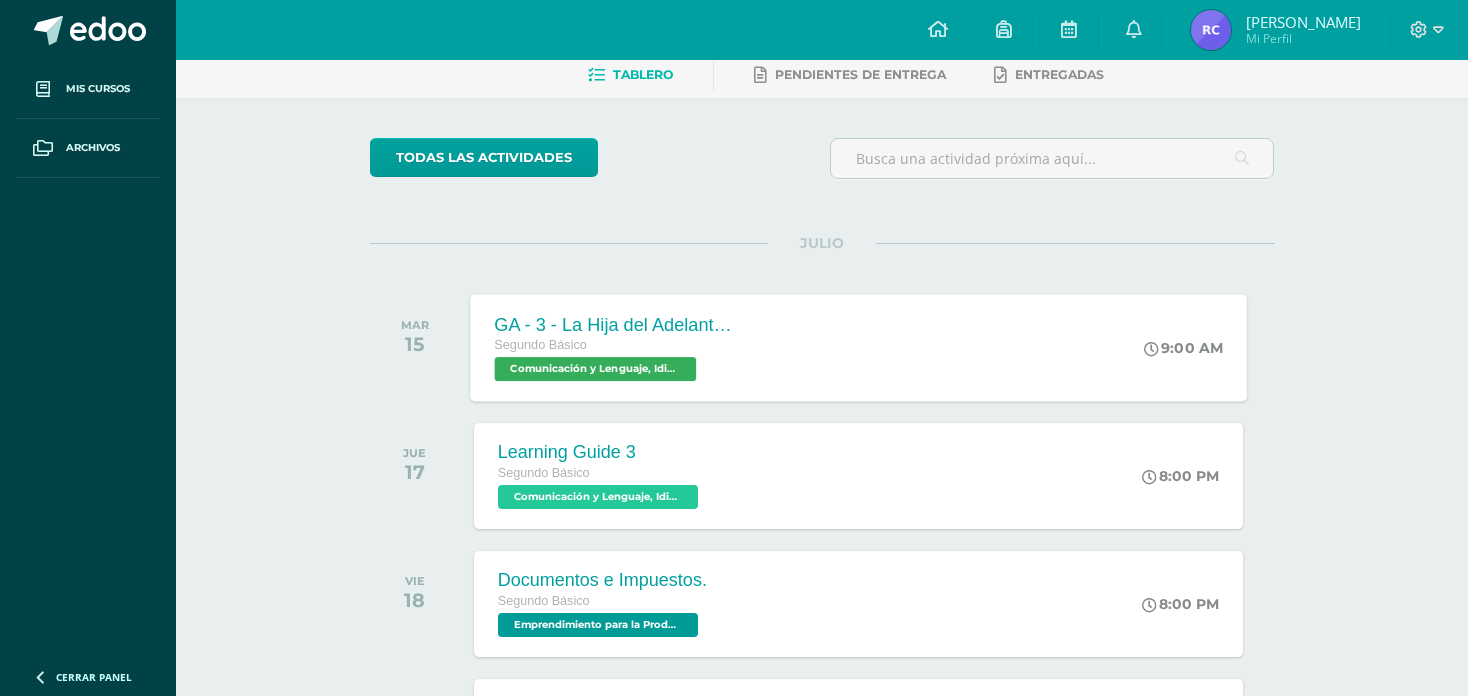 click on "Segundo Básico" at bounding box center (540, 345) 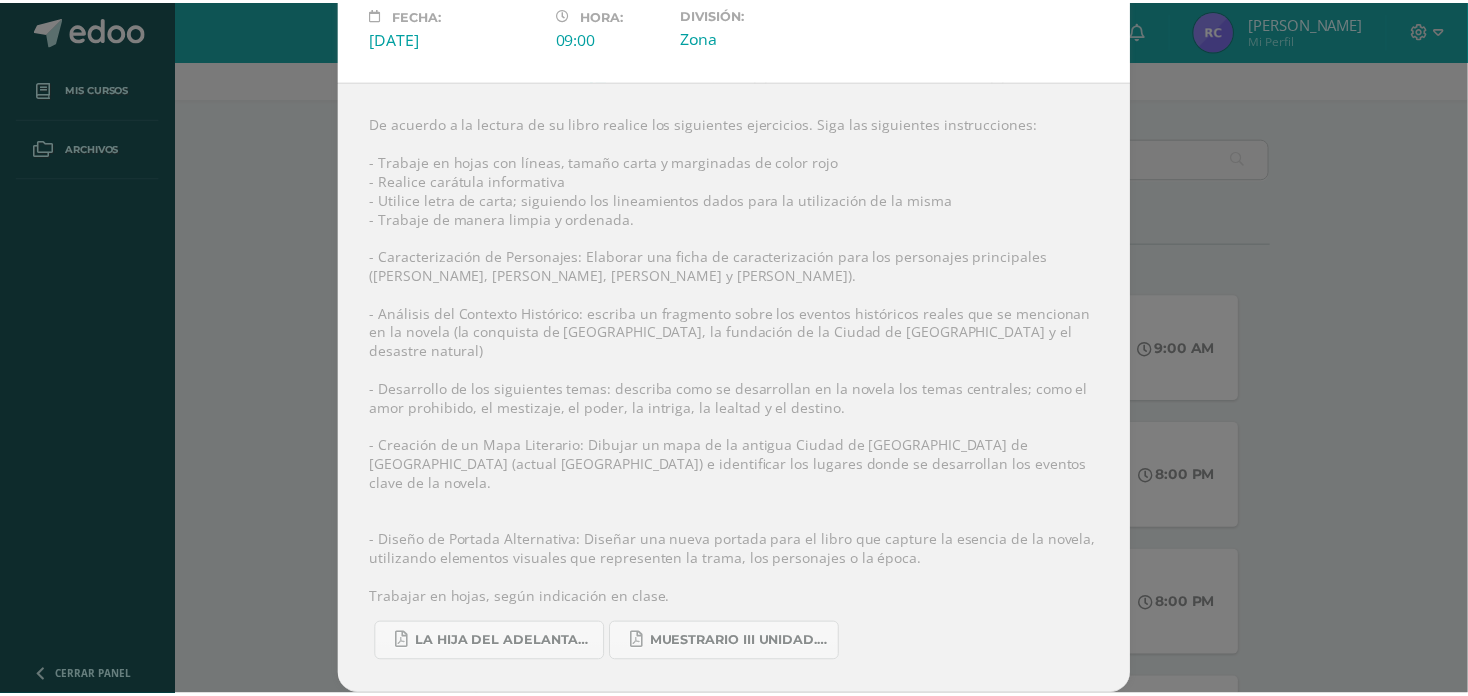 scroll, scrollTop: 140, scrollLeft: 0, axis: vertical 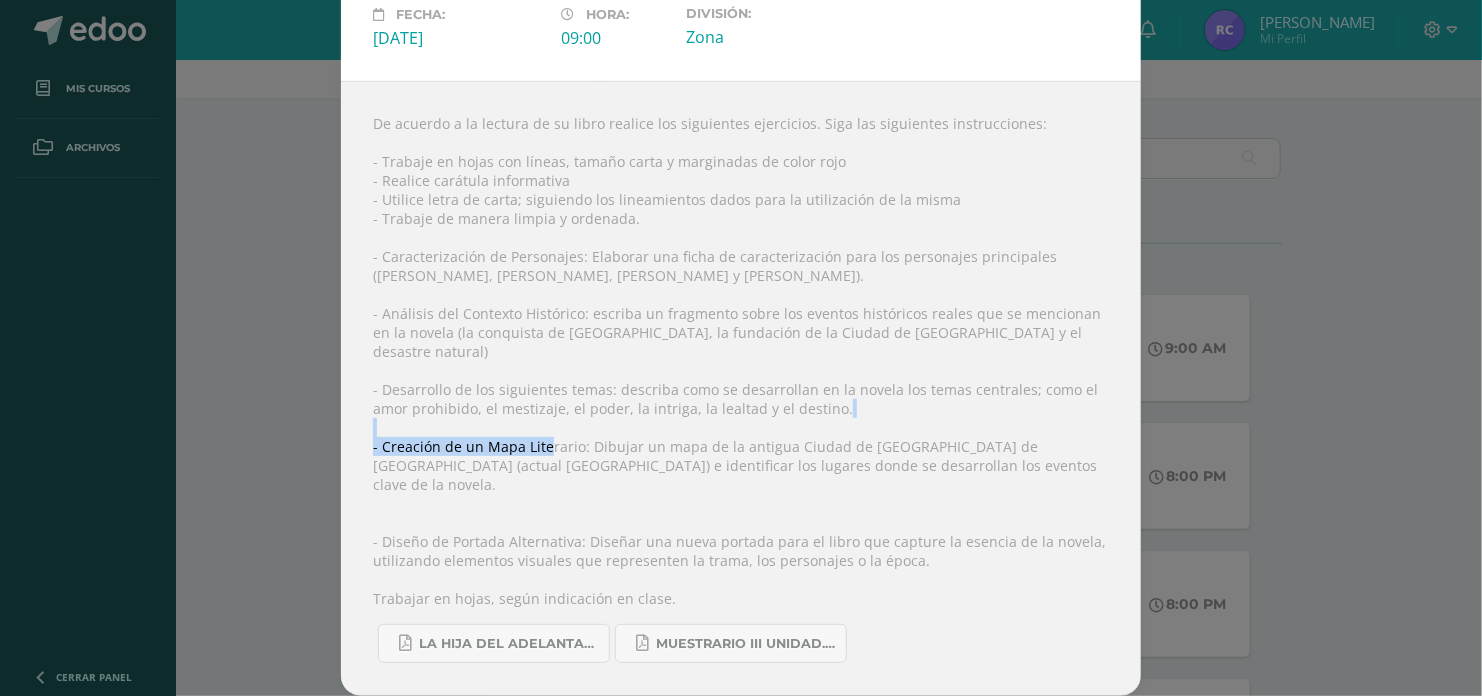 drag, startPoint x: 541, startPoint y: 439, endPoint x: 824, endPoint y: 429, distance: 283.17664 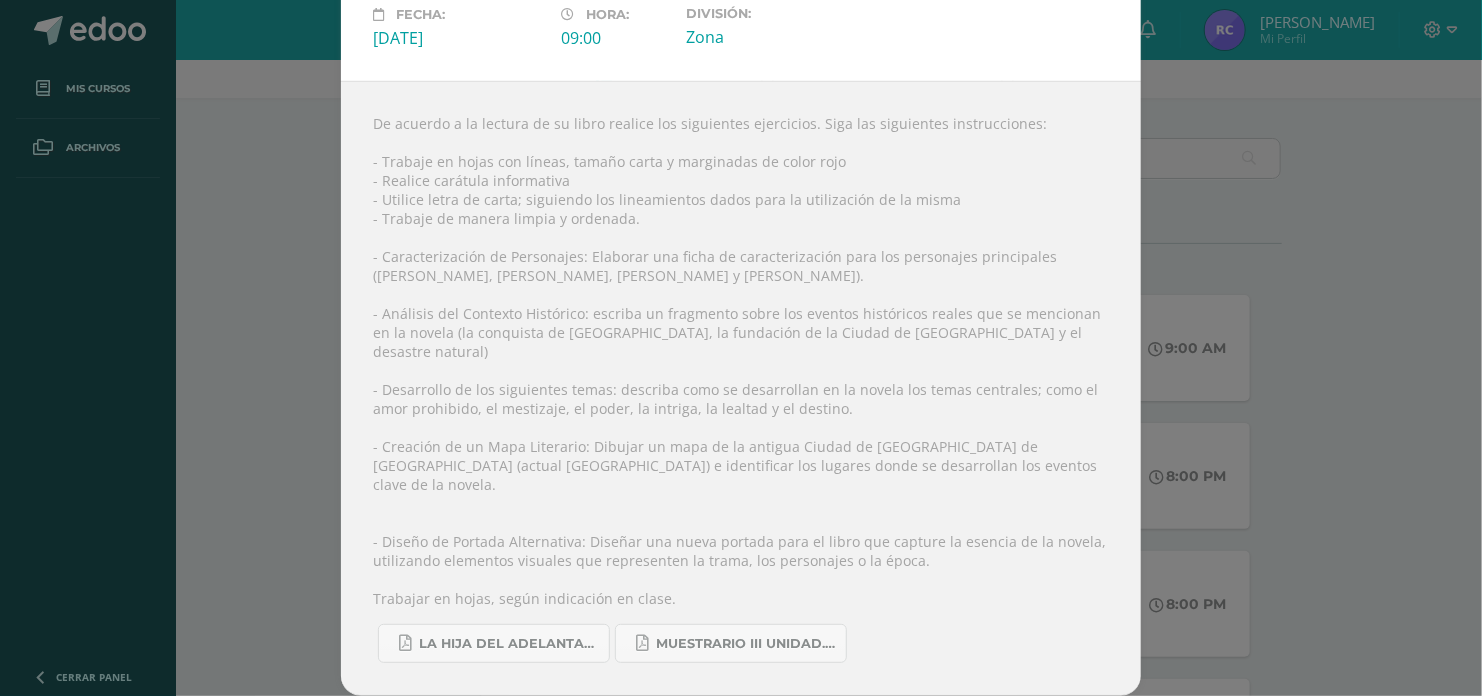 click on "De acuerdo a la lectura de su libro realice los siguientes ejercicios. Siga las siguientes instrucciones: - Trabaje en hojas con líneas, tamaño carta y marginadas de color rojo - Realice carátula informativa - Utilice letra de carta; siguiendo los lineamientos dados para la utilización de la misma - Trabaje de manera limpia y ordenada. - Caracterización de Personajes: Elaborar una ficha de caracterización para los personajes principales (Leonor, Pedro de Portocarrero, Pedro de Alvarado y Beatriz de la Cueva).  - Análisis del Contexto Histórico: escriba un fragmento sobre los eventos históricos reales que se mencionan en la novela (la conquista de Guatemala, la fundación de la Ciudad de Santiago de los Caballeros y el desastre natural) - Desarrollo de los siguientes temas: describa como se desarrollan en la novela los temas centrales; como el amor prohibido, el mestizaje, el poder, la intriga, la lealtad y el destino. Trabajar en hojas, según indicación en clase." at bounding box center [741, 388] 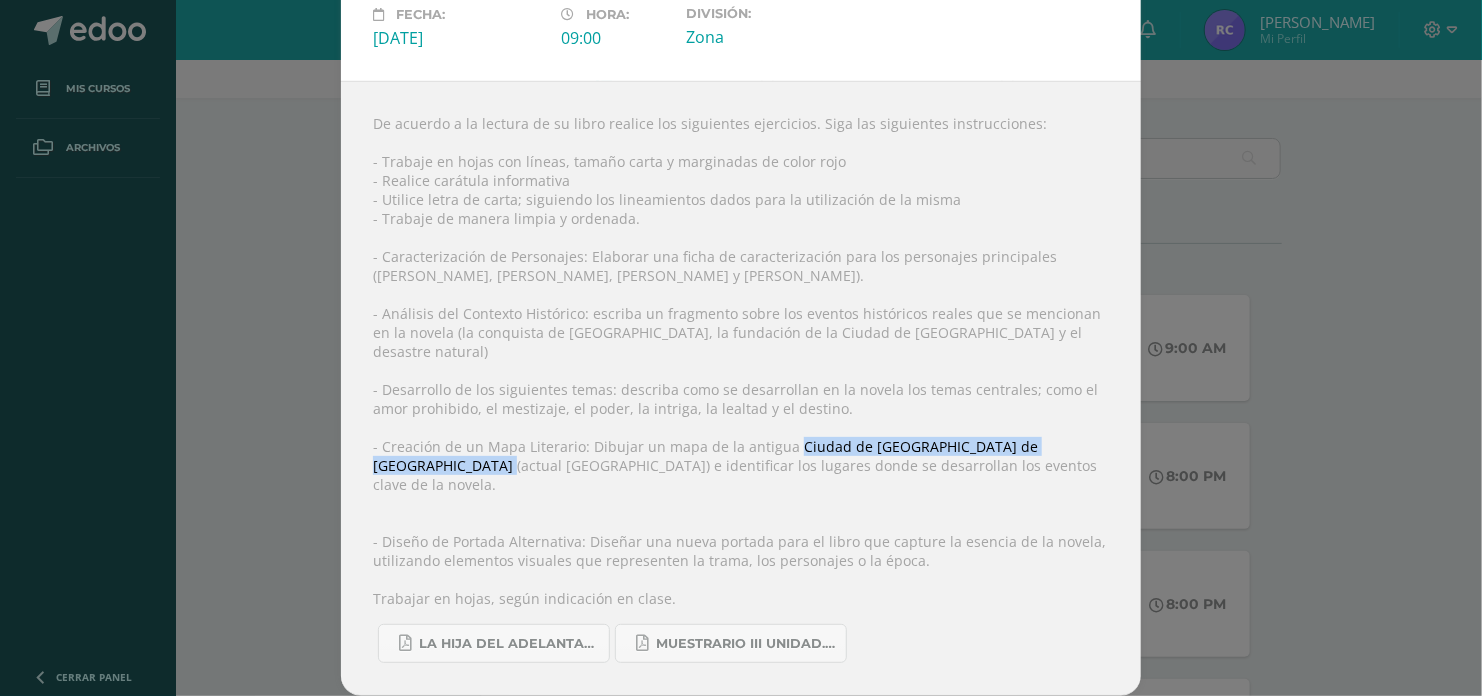 drag, startPoint x: 778, startPoint y: 441, endPoint x: 437, endPoint y: 465, distance: 341.84354 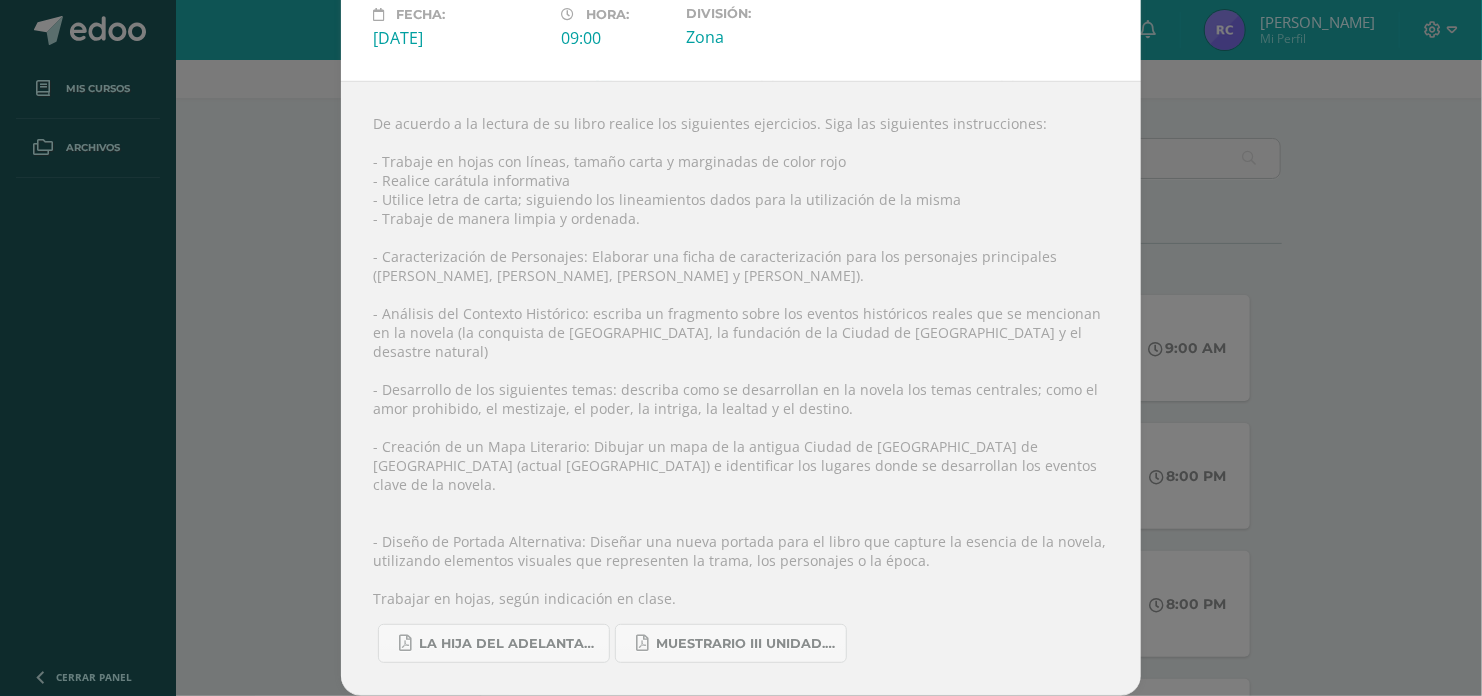 click on "De acuerdo a la lectura de su libro realice los siguientes ejercicios. Siga las siguientes instrucciones: - Trabaje en hojas con líneas, tamaño carta y marginadas de color rojo - Realice carátula informativa - Utilice letra de carta; siguiendo los lineamientos dados para la utilización de la misma - Trabaje de manera limpia y ordenada. - Caracterización de Personajes: Elaborar una ficha de caracterización para los personajes principales (Leonor, Pedro de Portocarrero, Pedro de Alvarado y Beatriz de la Cueva).  - Análisis del Contexto Histórico: escriba un fragmento sobre los eventos históricos reales que se mencionan en la novela (la conquista de Guatemala, la fundación de la Ciudad de Santiago de los Caballeros y el desastre natural) - Desarrollo de los siguientes temas: describa como se desarrollan en la novela los temas centrales; como el amor prohibido, el mestizaje, el poder, la intriga, la lealtad y el destino. Trabajar en hojas, según indicación en clase." at bounding box center [741, 388] 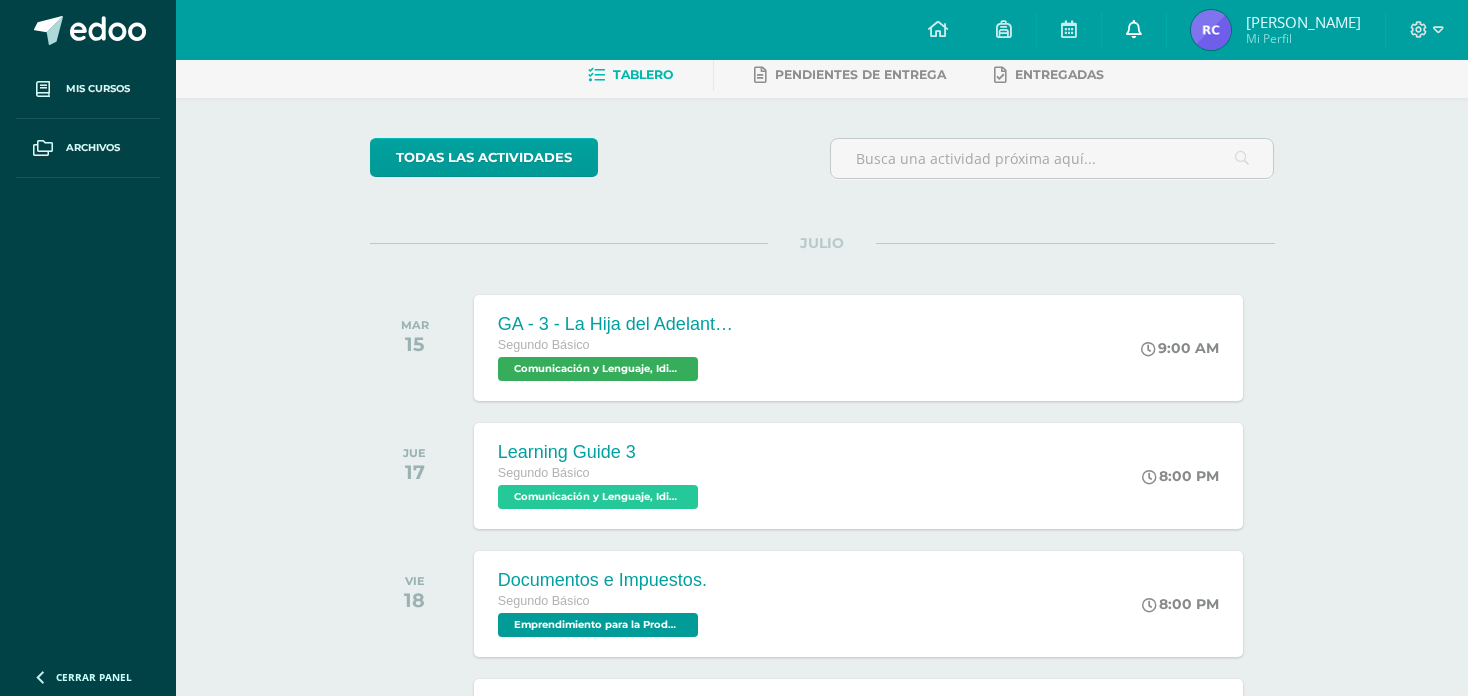 click at bounding box center [1134, 29] 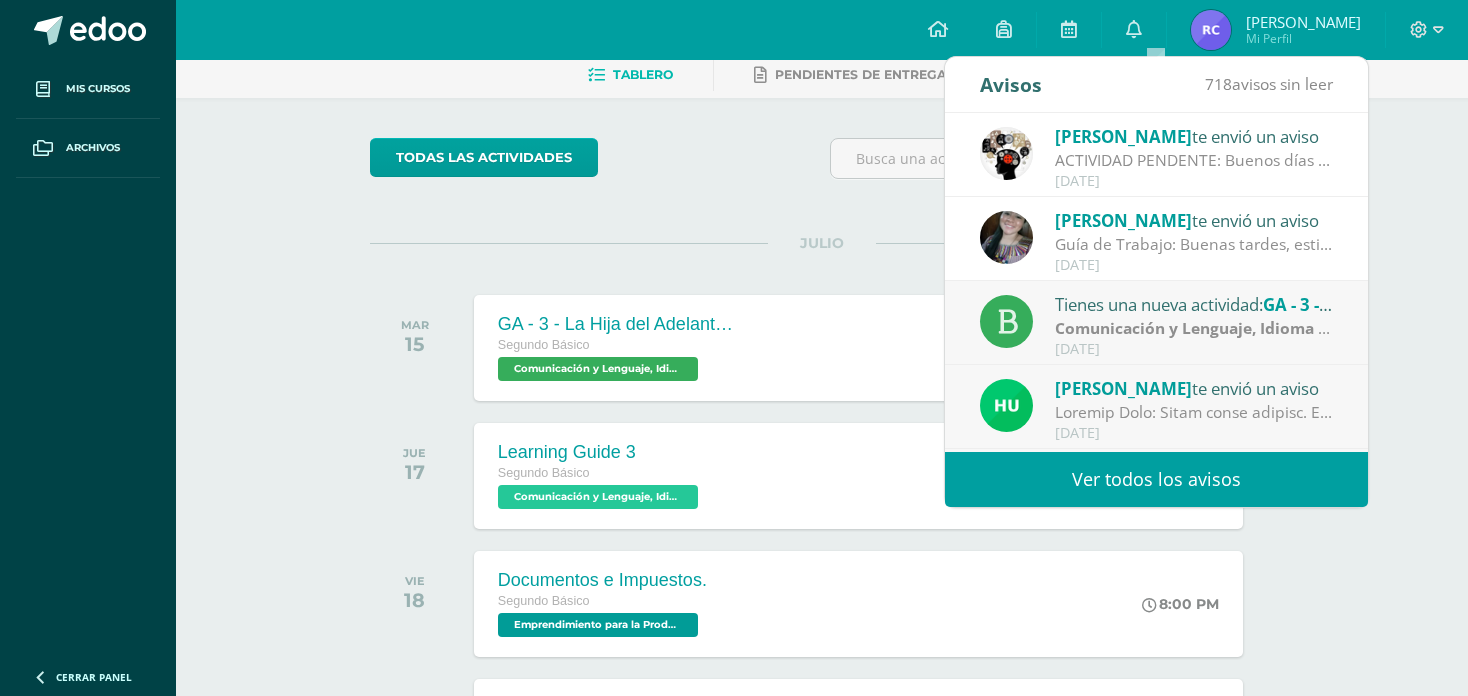 click on "Ver todos los avisos" at bounding box center (1156, 479) 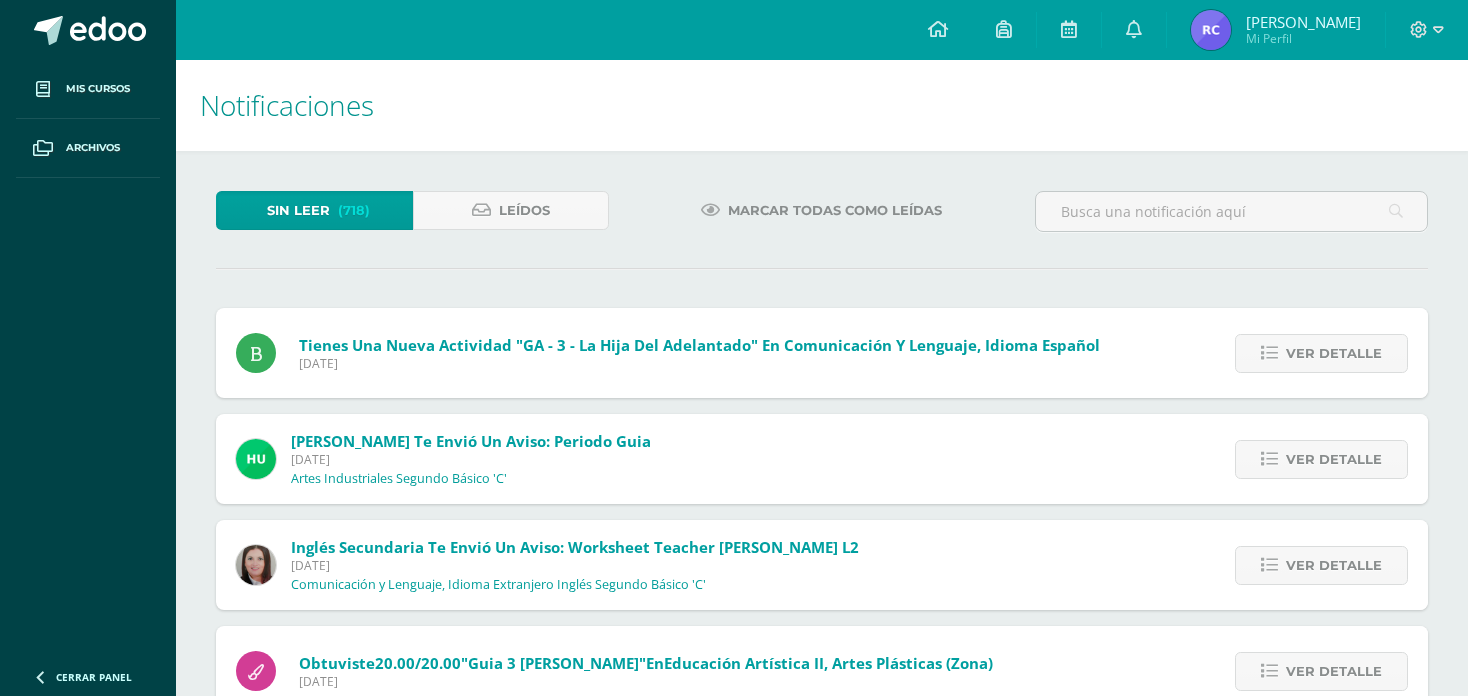 scroll, scrollTop: 0, scrollLeft: 0, axis: both 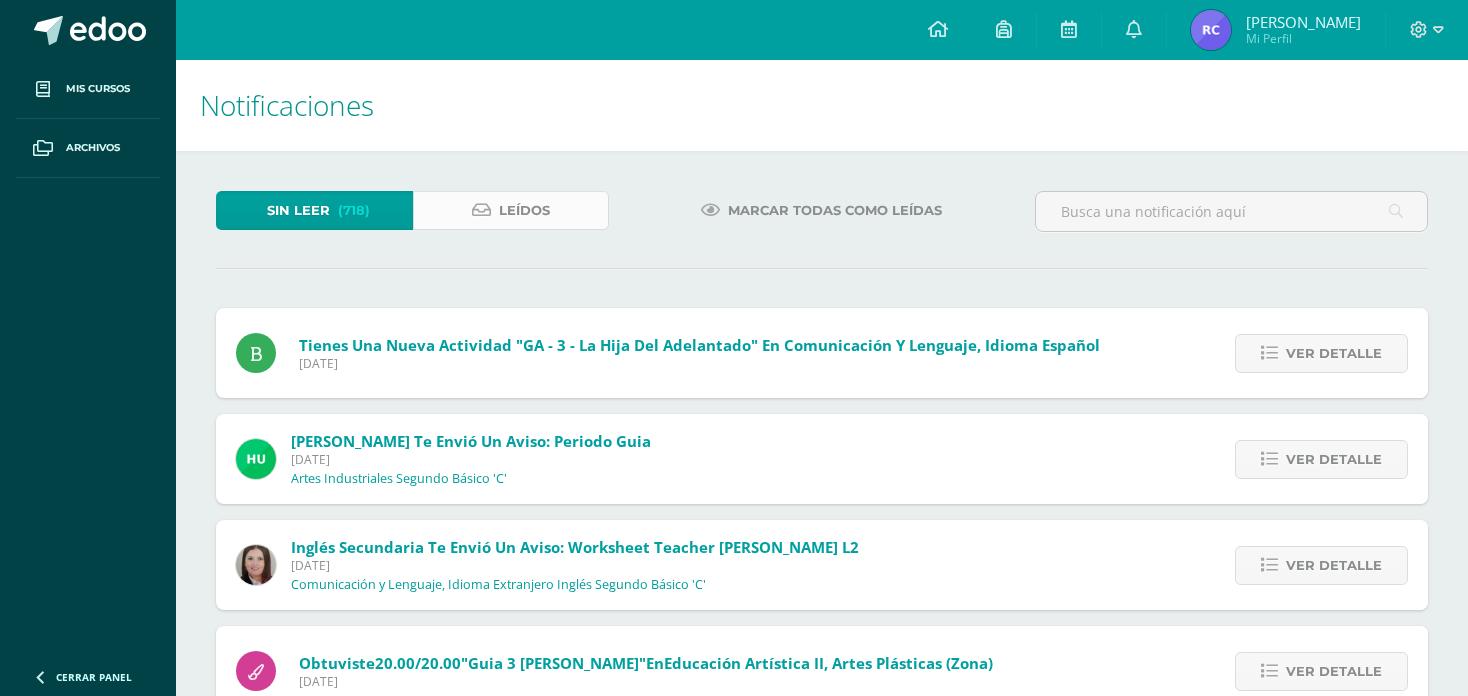 click on "Leídos" at bounding box center (524, 210) 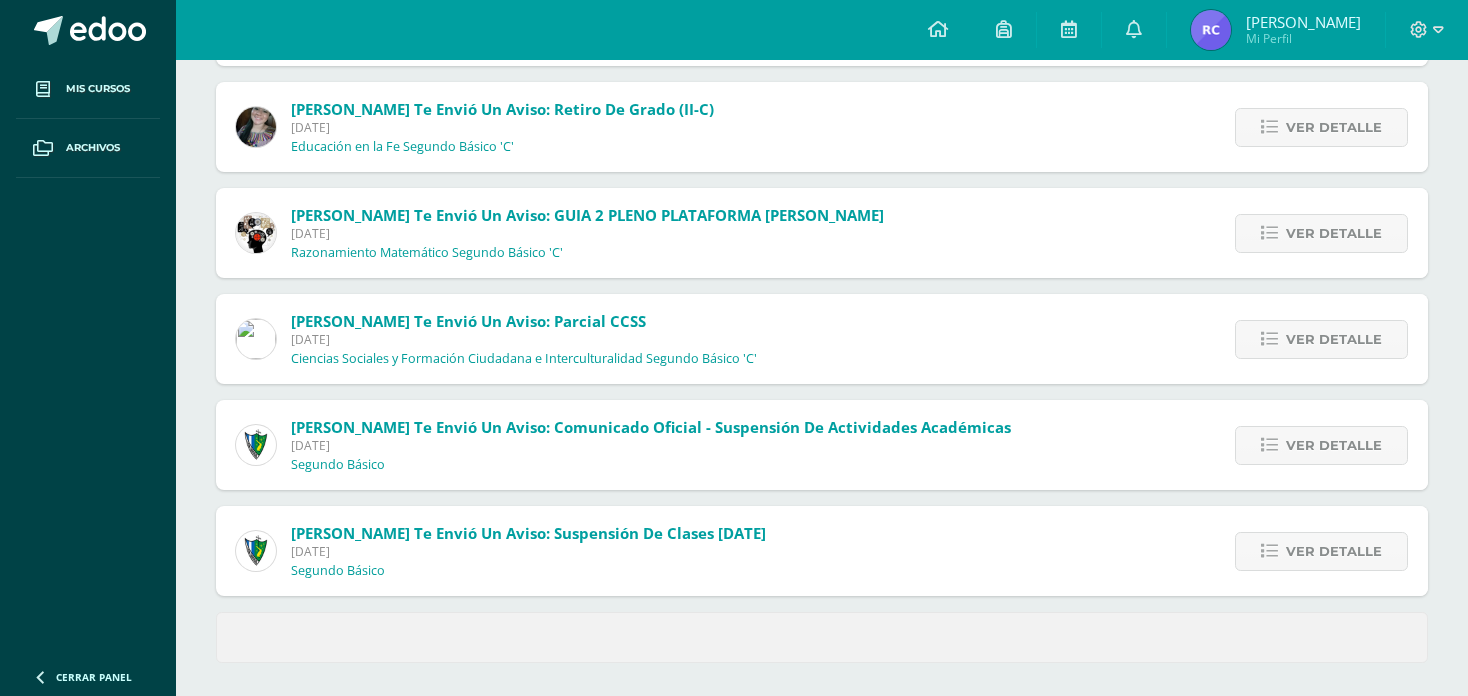 scroll, scrollTop: 763, scrollLeft: 0, axis: vertical 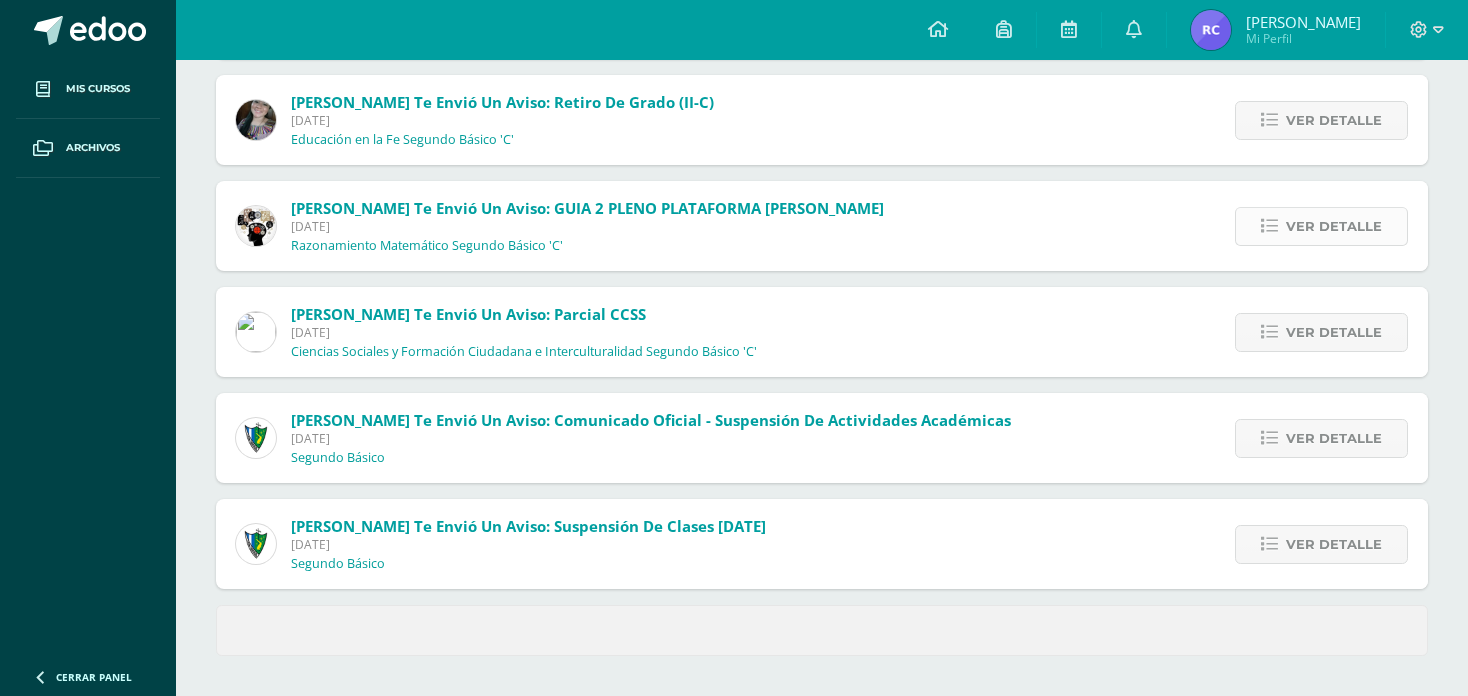click at bounding box center [1269, 226] 